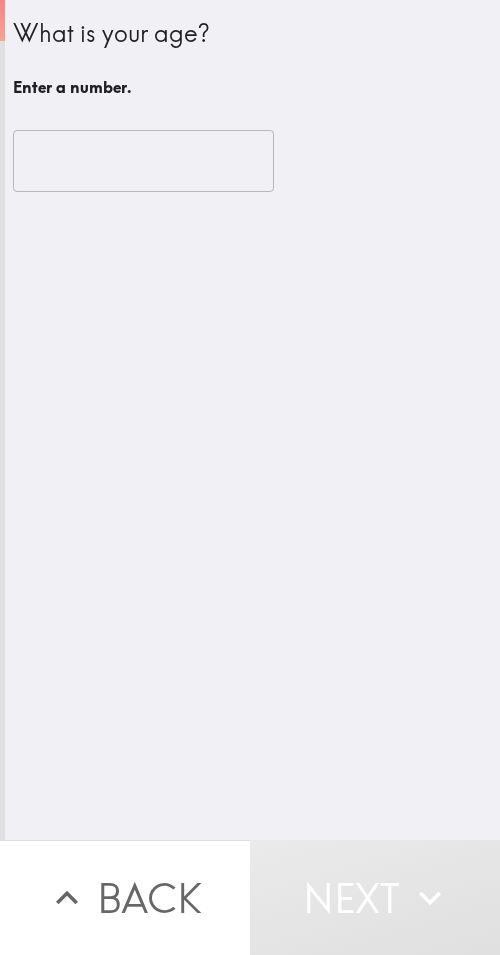 scroll, scrollTop: 0, scrollLeft: 0, axis: both 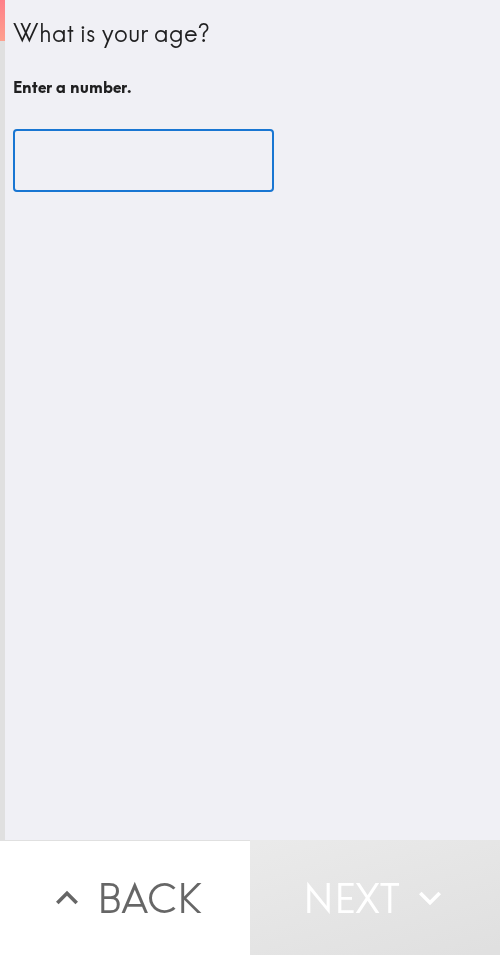 paste on "42" 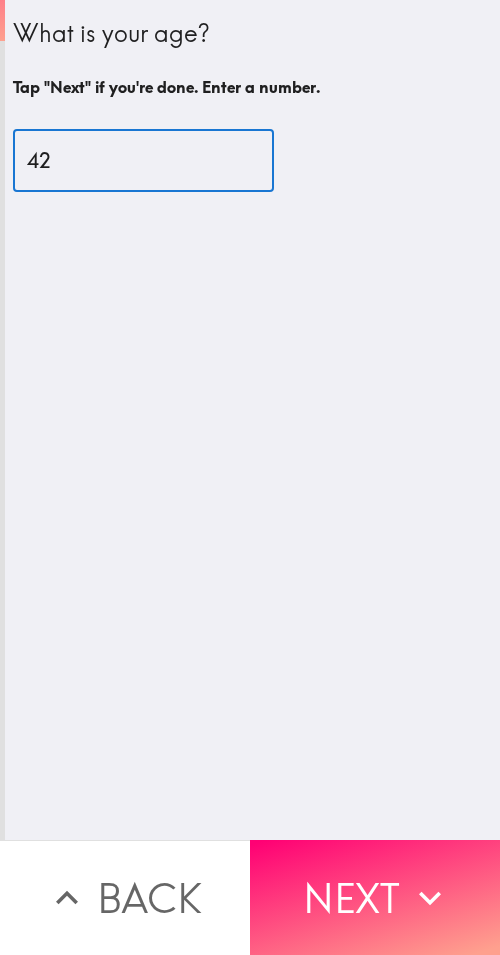 type on "42" 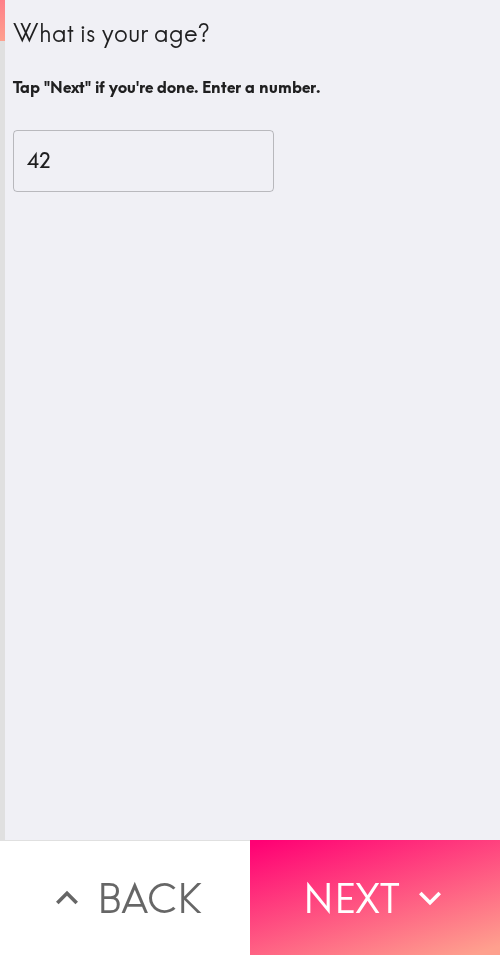 drag, startPoint x: 368, startPoint y: 868, endPoint x: 282, endPoint y: 850, distance: 87.86353 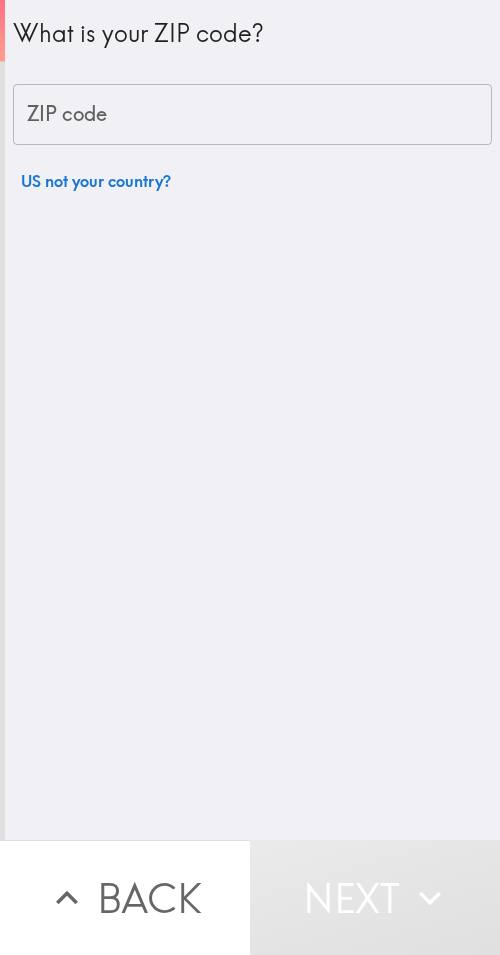 click on "ZIP code" at bounding box center [252, 115] 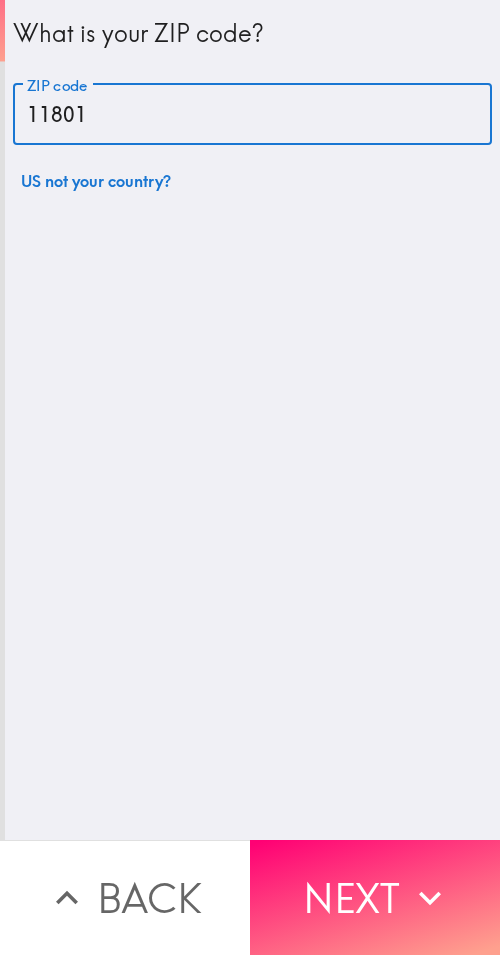 type on "11801" 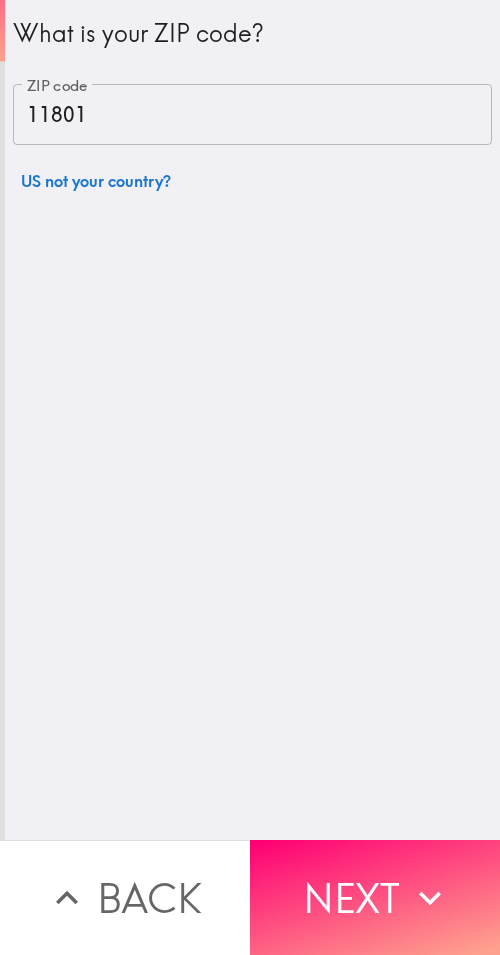click on "Next" at bounding box center [375, 897] 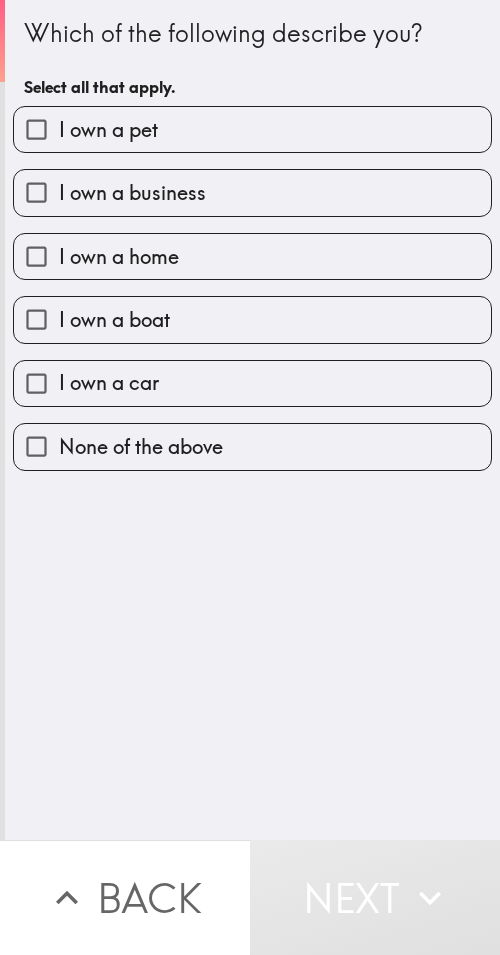click on "I own a business" at bounding box center [252, 192] 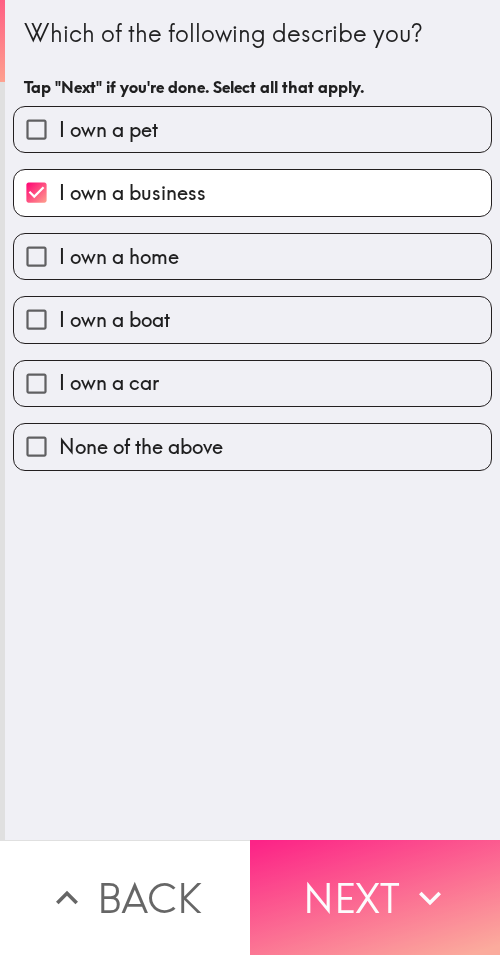 click on "Next" at bounding box center [375, 897] 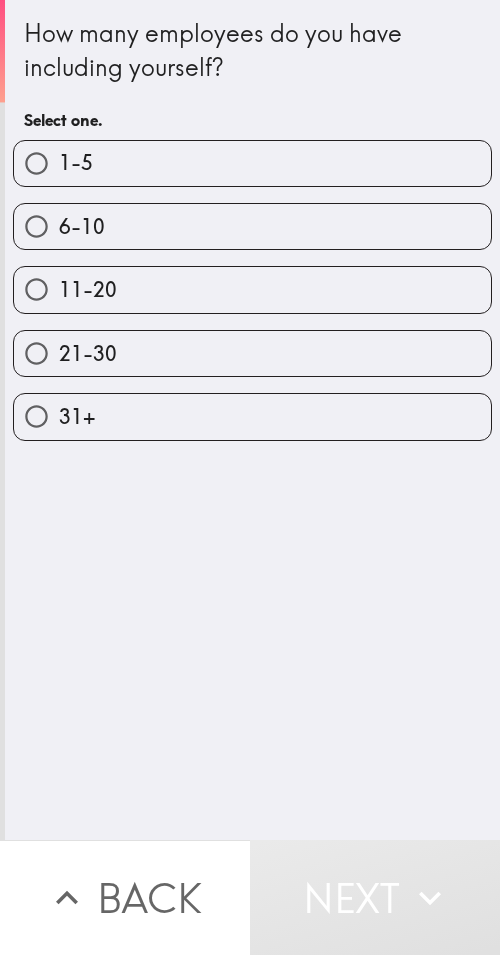 click on "21-30" at bounding box center [252, 353] 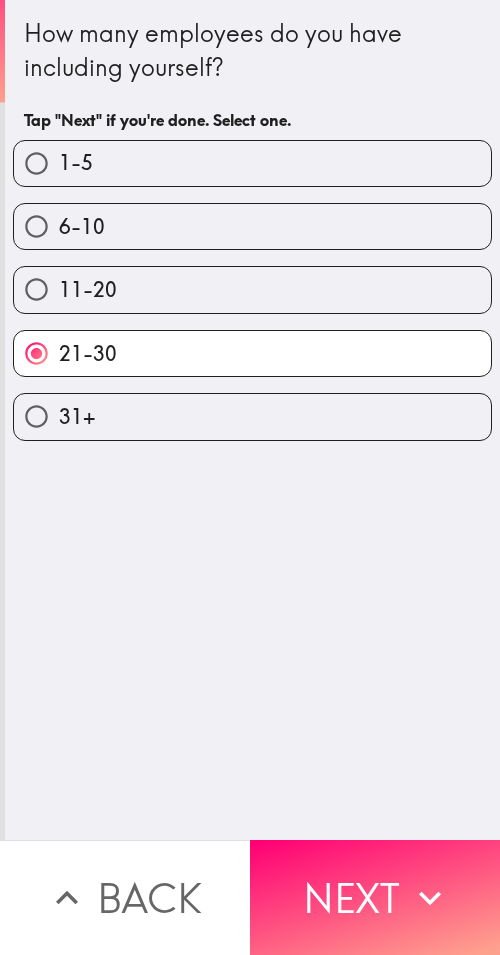 drag, startPoint x: 353, startPoint y: 874, endPoint x: 49, endPoint y: 903, distance: 305.3801 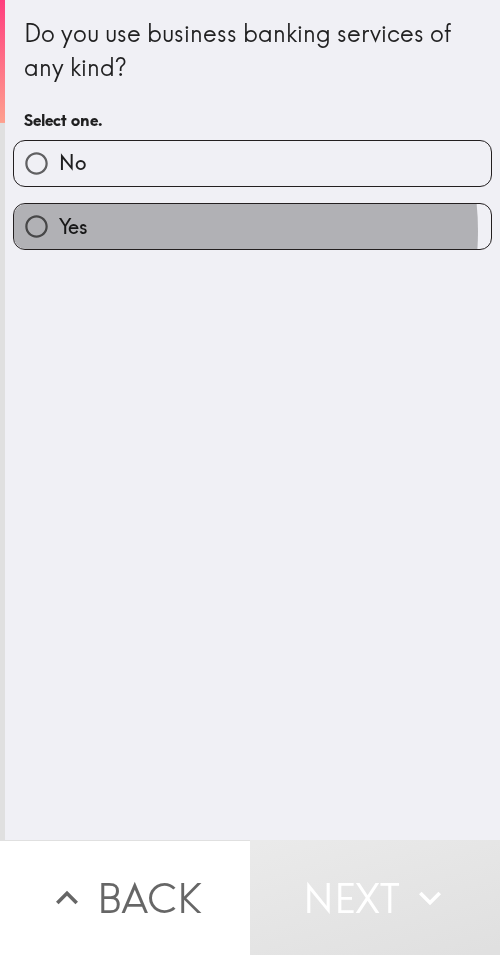 click on "Yes" at bounding box center (252, 226) 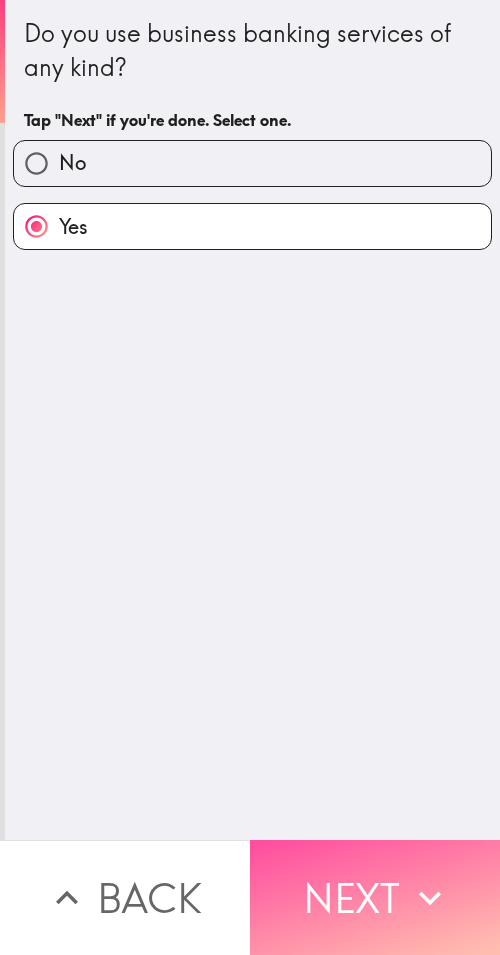 drag, startPoint x: 407, startPoint y: 880, endPoint x: 58, endPoint y: 793, distance: 359.68042 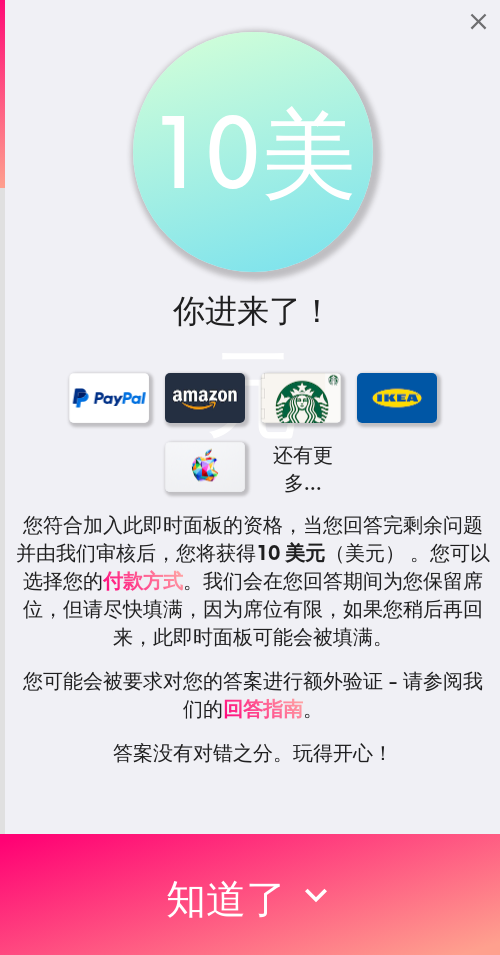 scroll, scrollTop: 0, scrollLeft: 0, axis: both 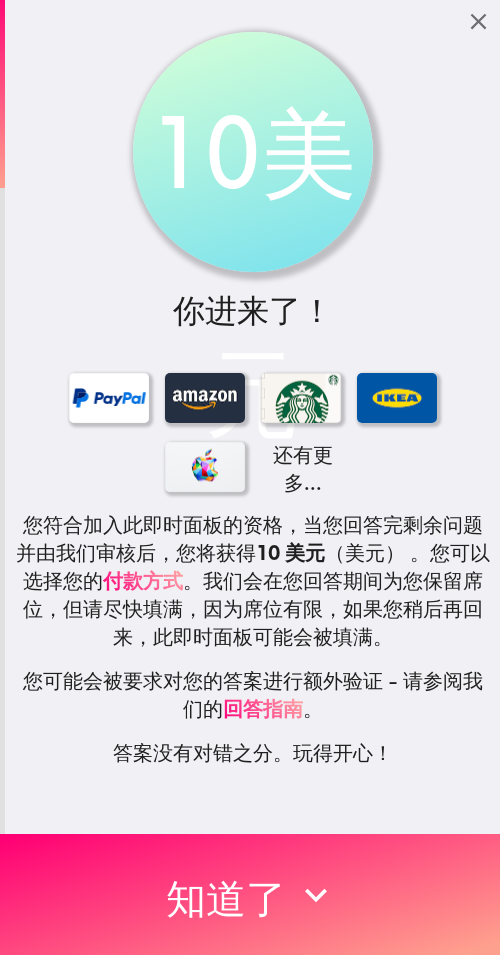 click on "知道了" at bounding box center (250, 894) 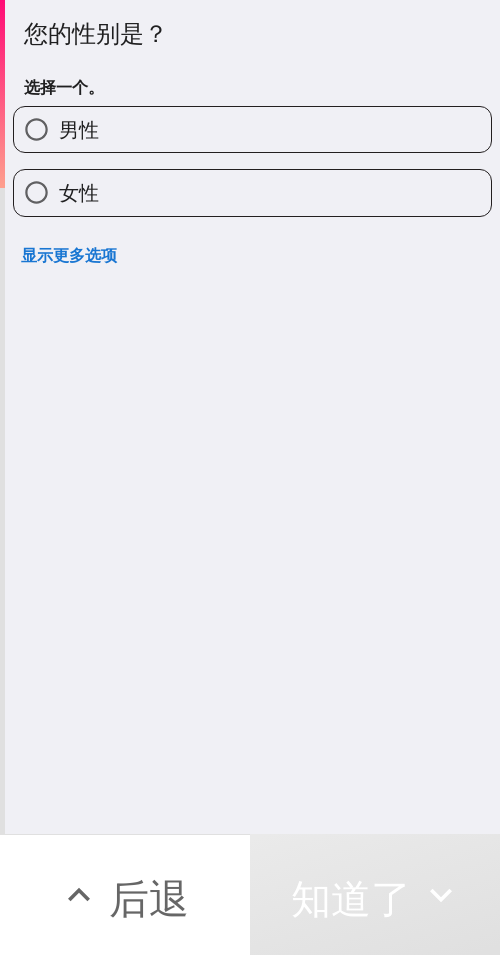 click on "男性" at bounding box center (252, 129) 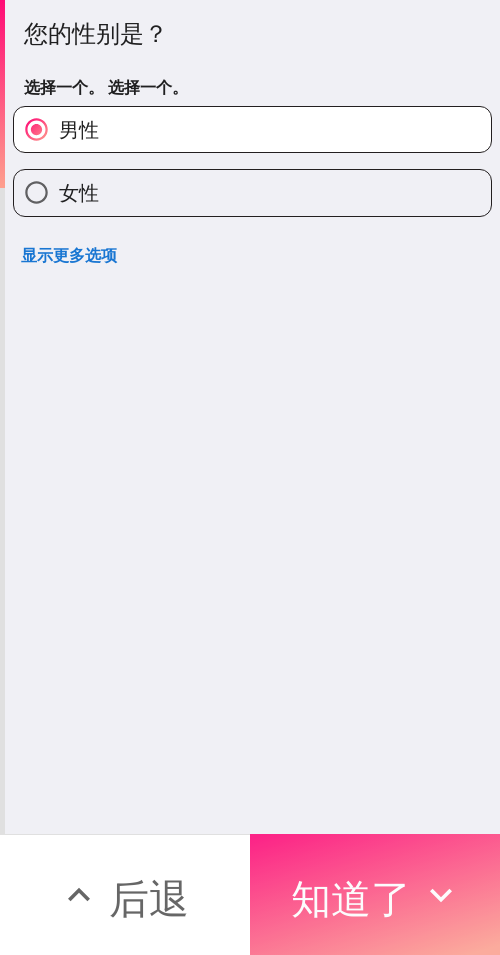 click on "知道了" at bounding box center (351, 898) 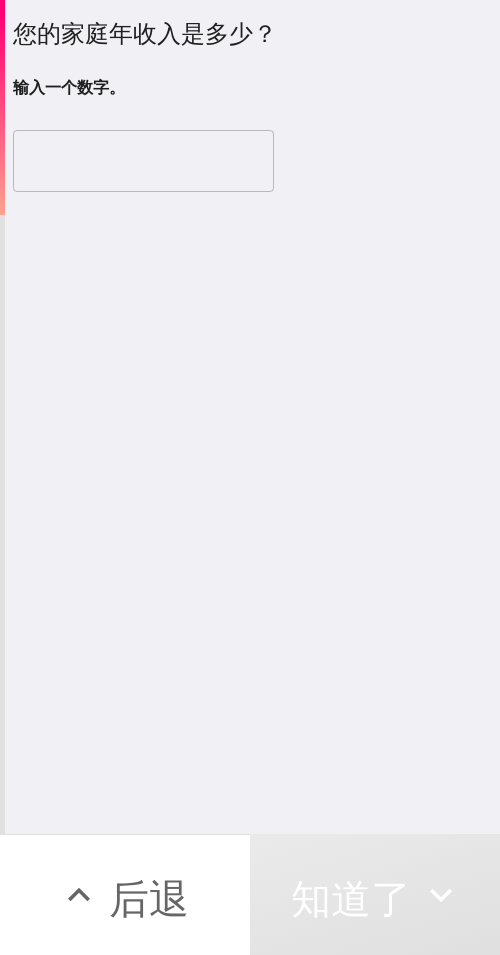 click at bounding box center (143, 161) 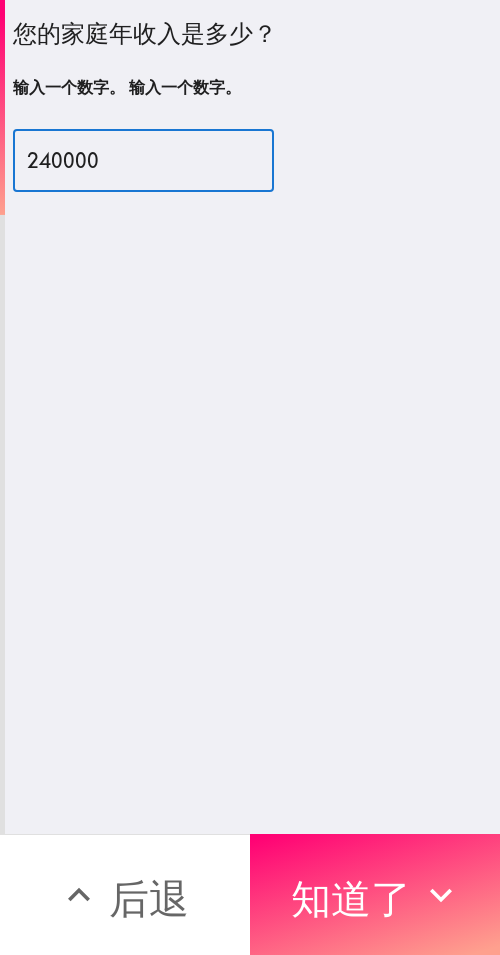 type on "240000" 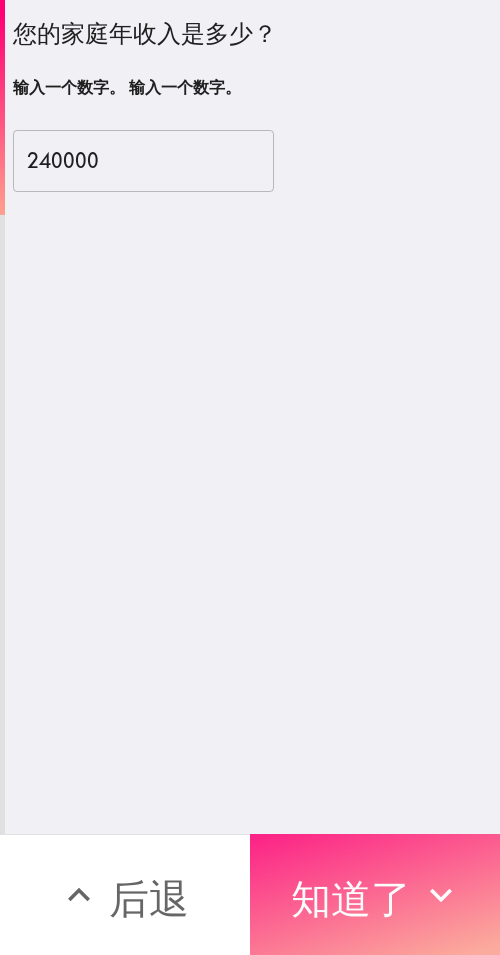 click on "知道了" at bounding box center [351, 898] 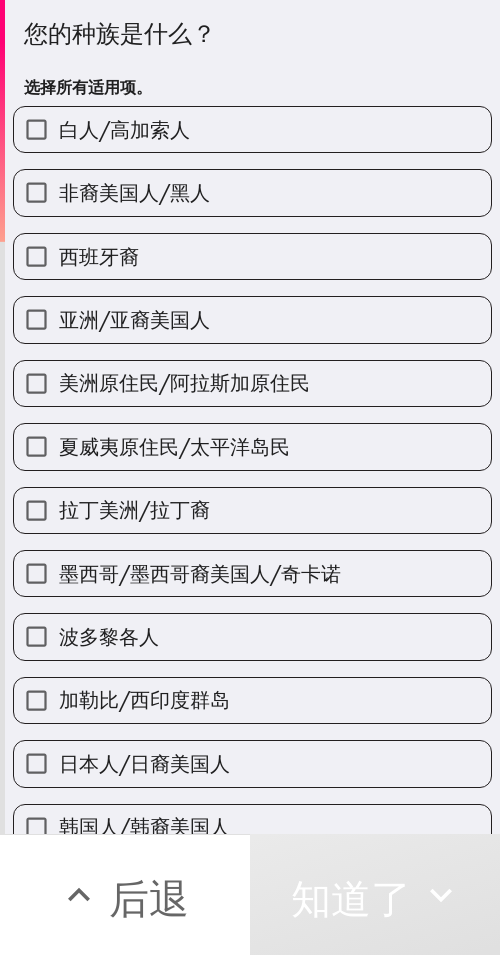 click on "白人/高加索人" at bounding box center [252, 129] 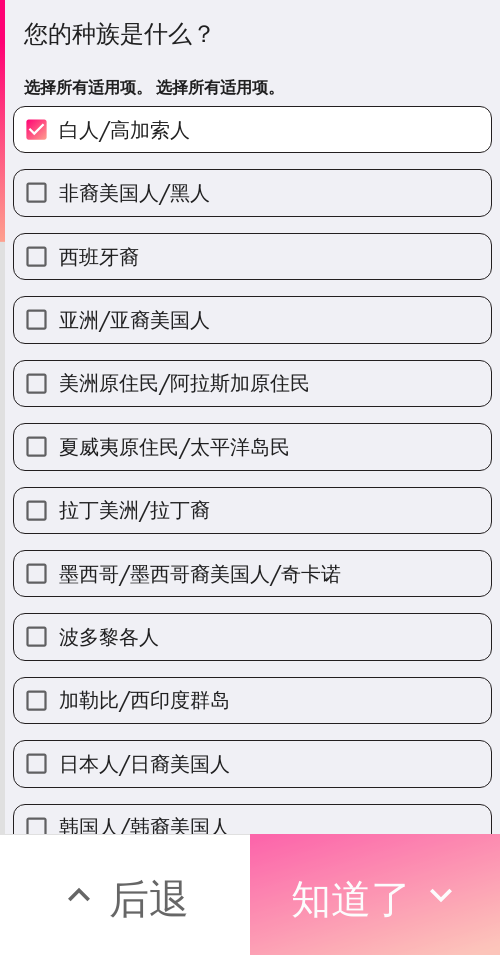click on "知道了" at bounding box center (351, 895) 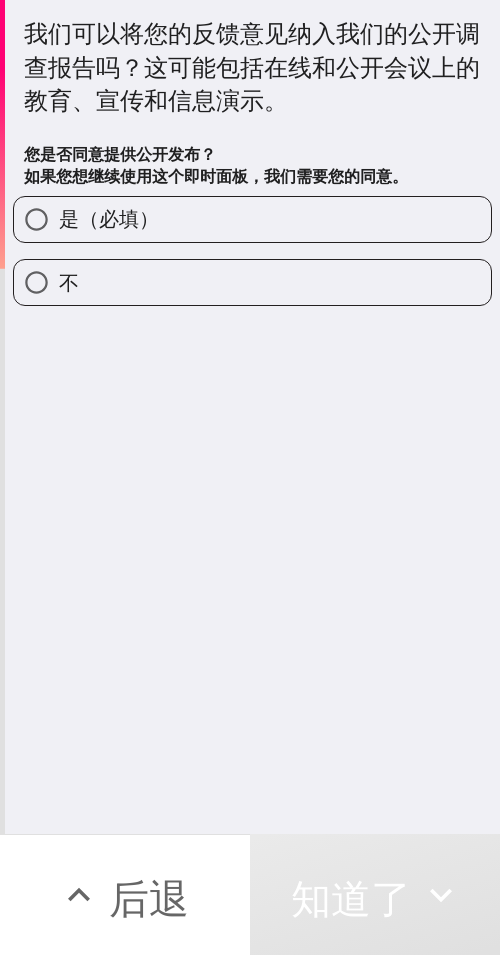 click on "是（必填）" at bounding box center [109, 218] 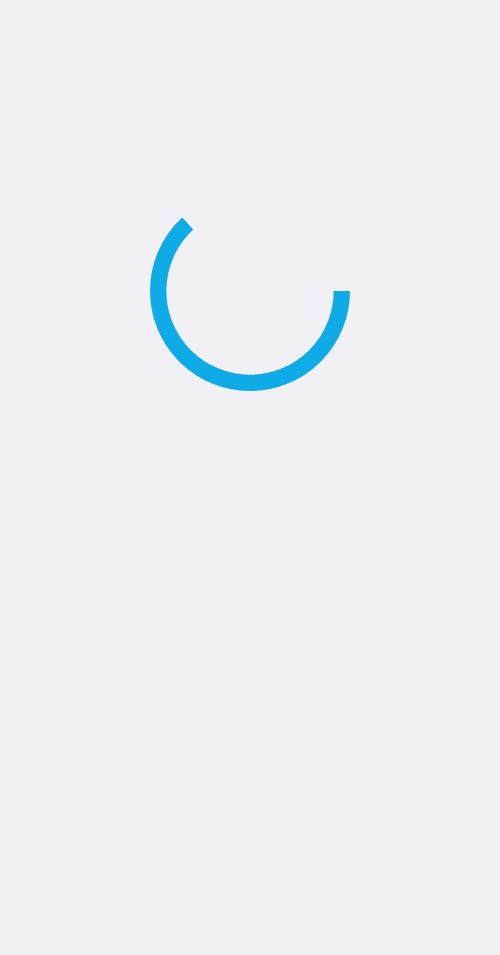 scroll, scrollTop: 0, scrollLeft: 0, axis: both 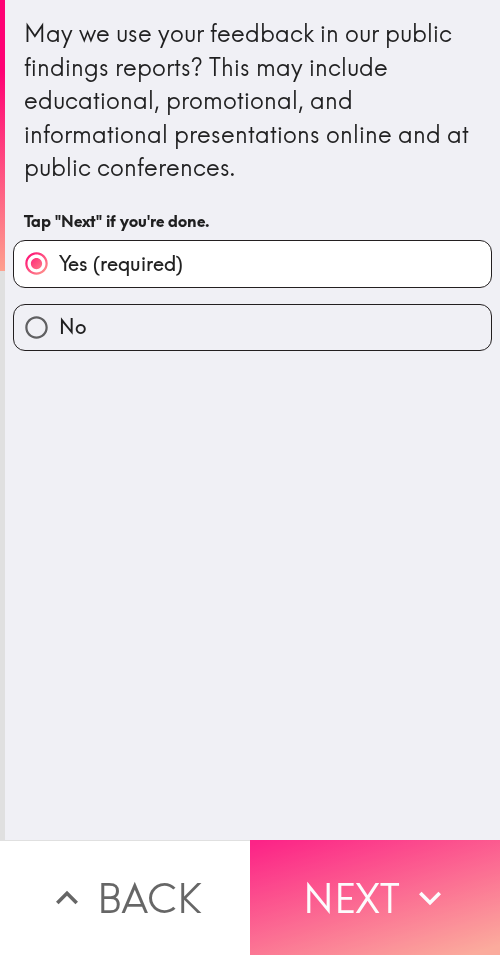click on "Next" at bounding box center [375, 897] 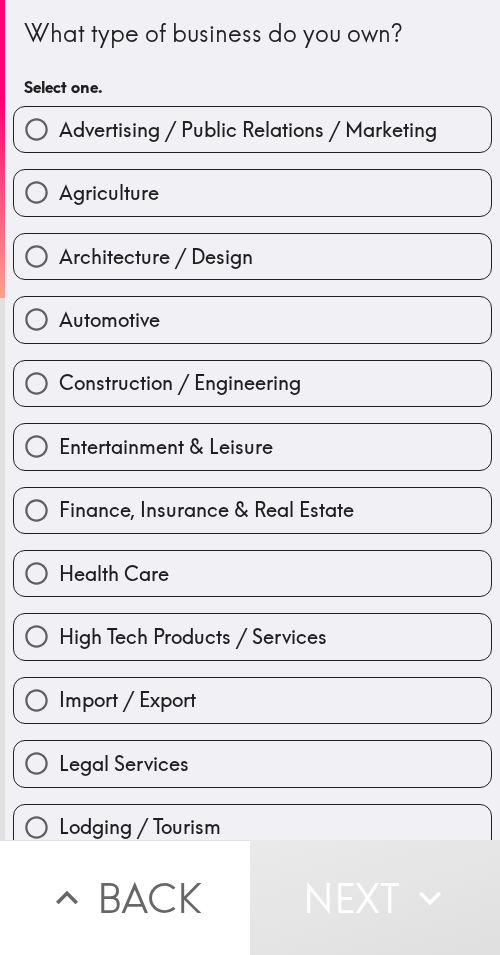 type 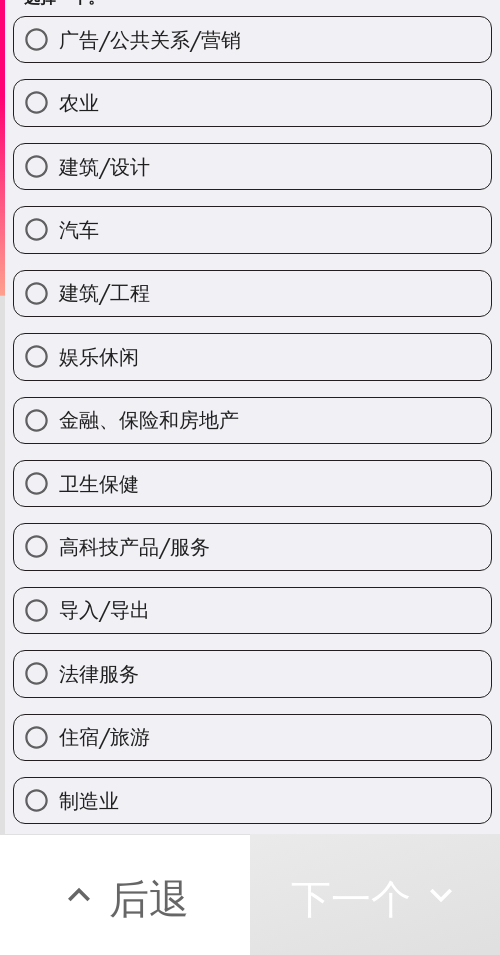 scroll, scrollTop: 100, scrollLeft: 0, axis: vertical 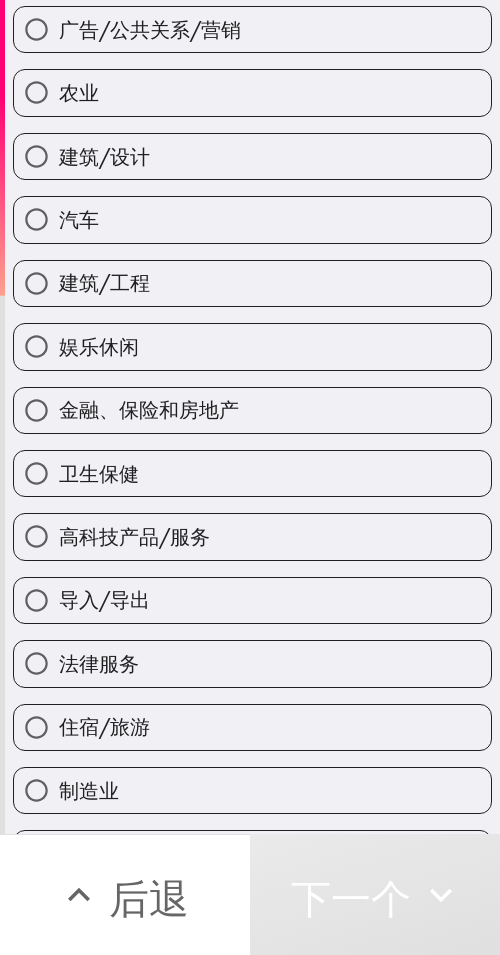 drag, startPoint x: 211, startPoint y: 657, endPoint x: 3, endPoint y: 748, distance: 227.03523 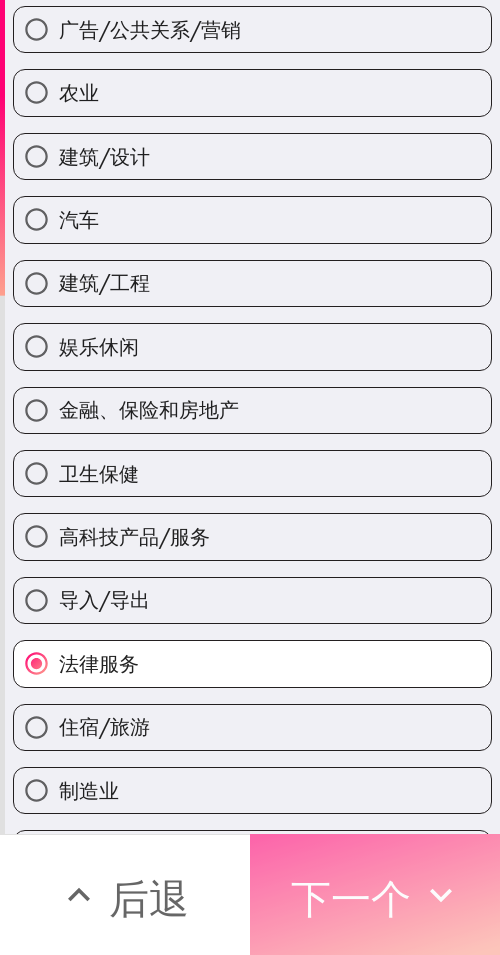 click 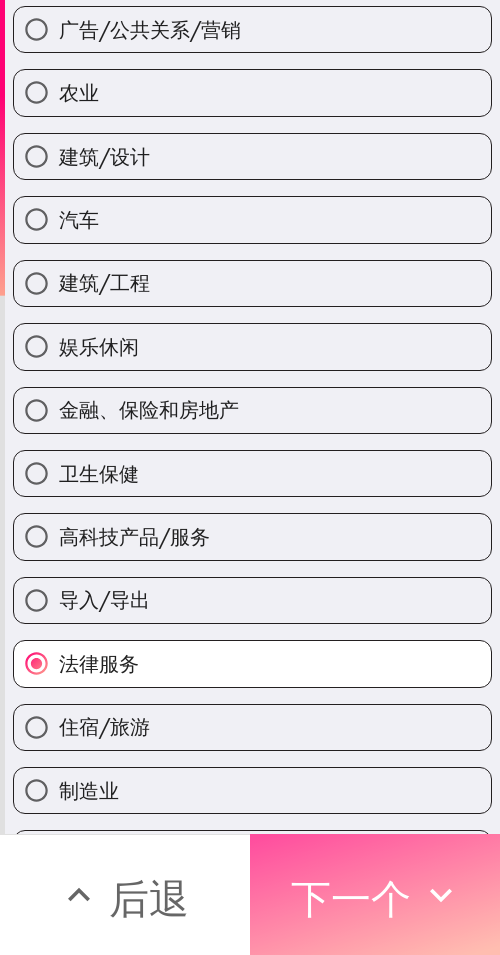 scroll, scrollTop: 0, scrollLeft: 0, axis: both 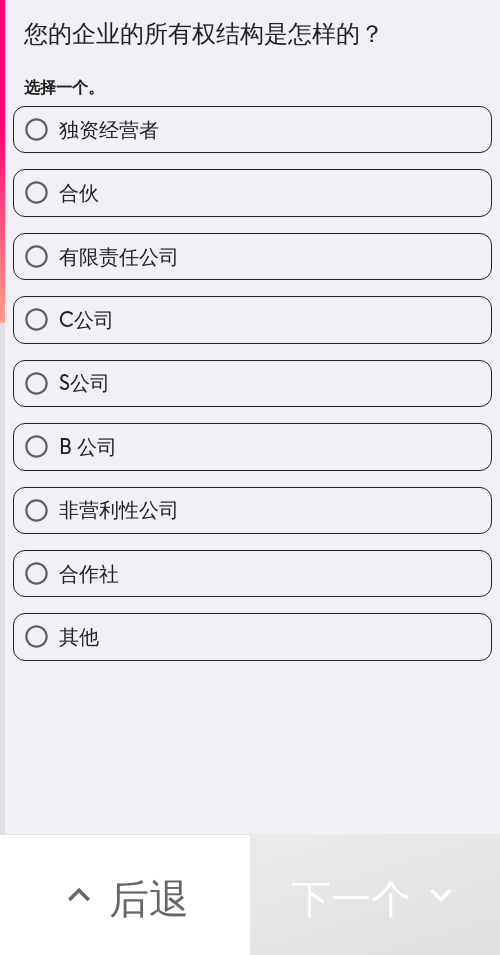 drag, startPoint x: 183, startPoint y: 187, endPoint x: 85, endPoint y: 304, distance: 152.62044 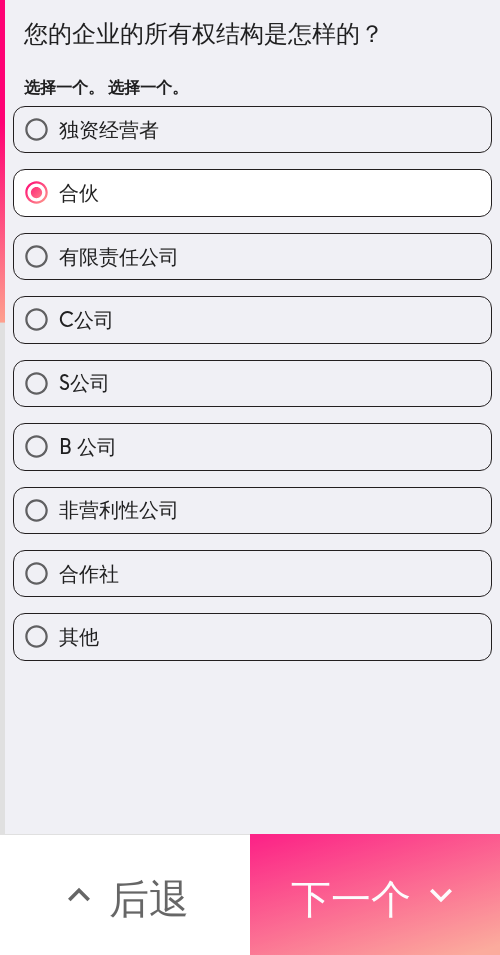 click on "下一个" at bounding box center [351, 898] 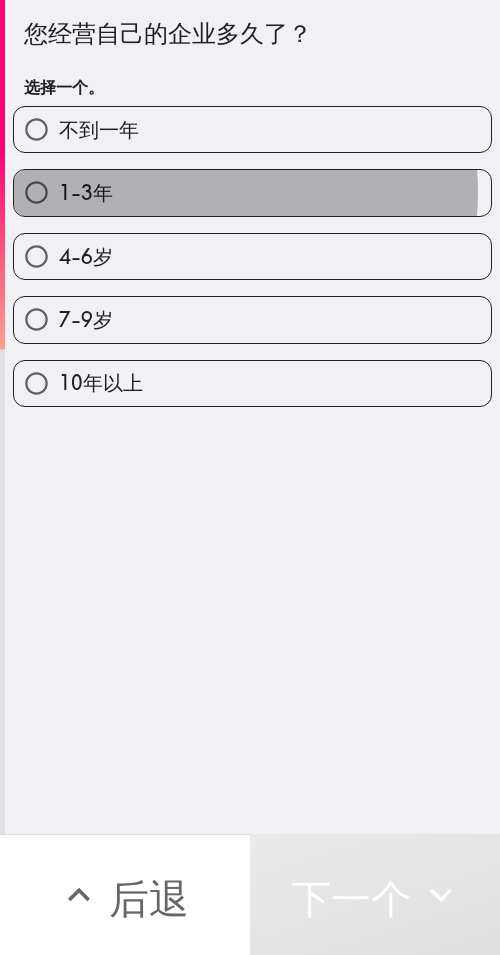 click on "1-3年" at bounding box center (252, 192) 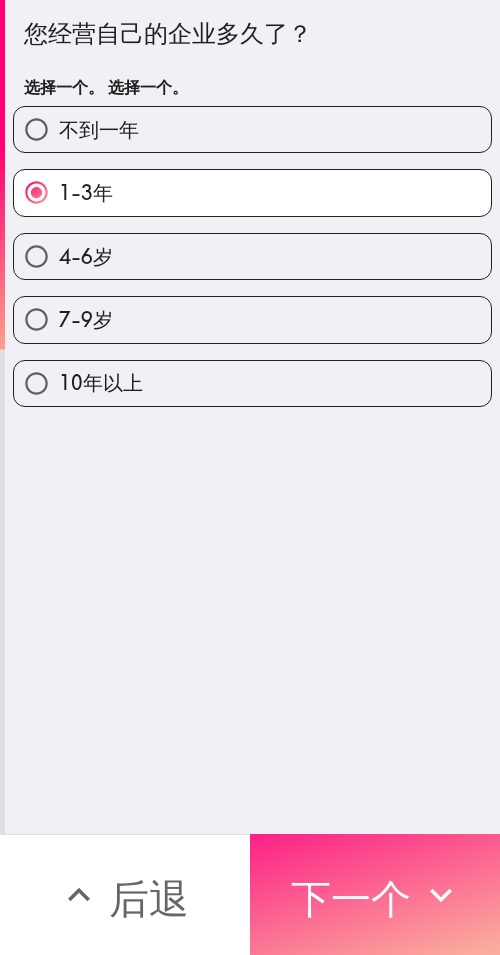 click on "下一个" at bounding box center (351, 898) 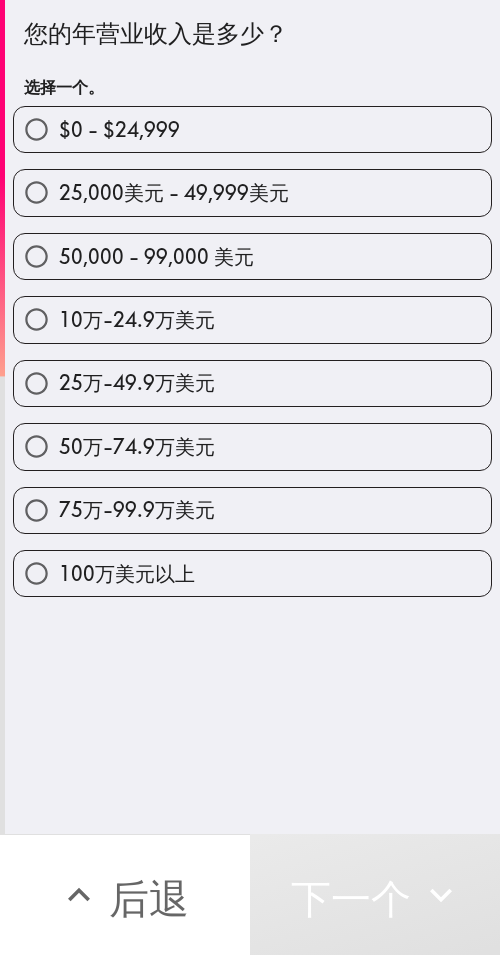 drag, startPoint x: 167, startPoint y: 506, endPoint x: 35, endPoint y: 599, distance: 161.47136 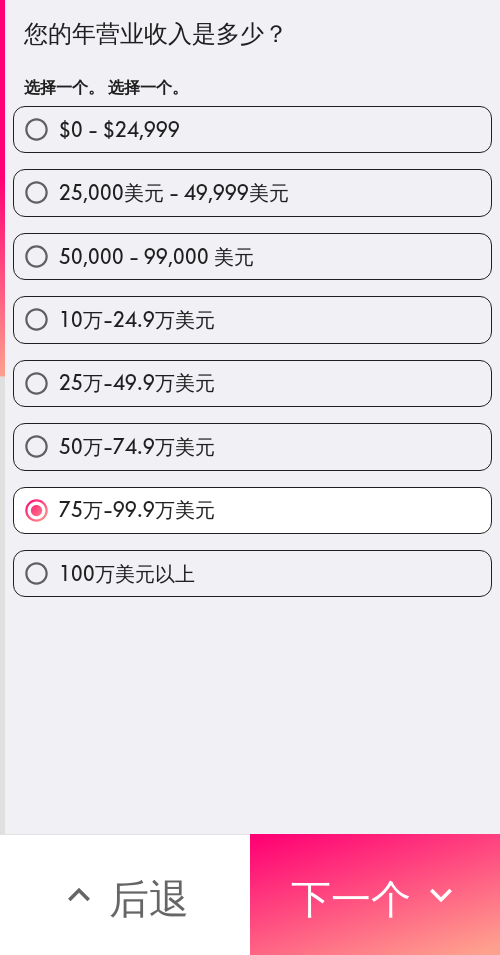 drag, startPoint x: 335, startPoint y: 897, endPoint x: 115, endPoint y: 820, distance: 233.08582 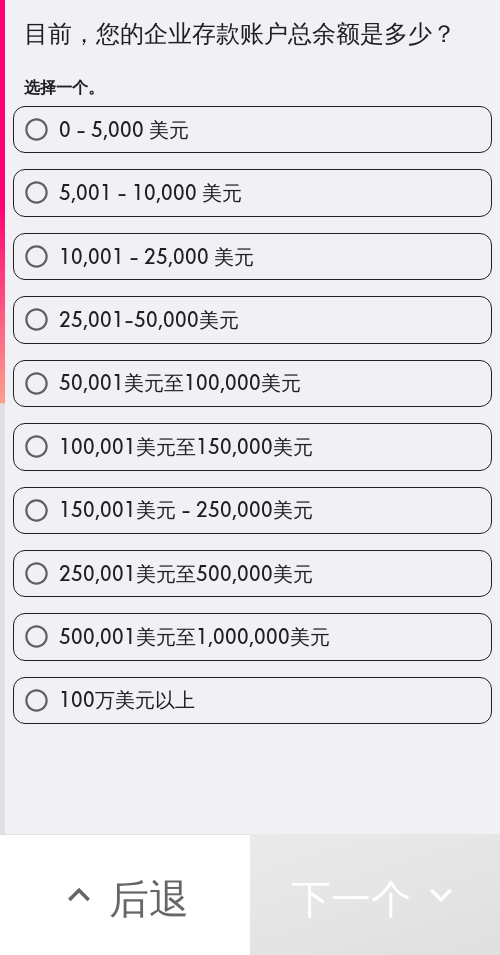 drag, startPoint x: 186, startPoint y: 565, endPoint x: 3, endPoint y: 656, distance: 204.3771 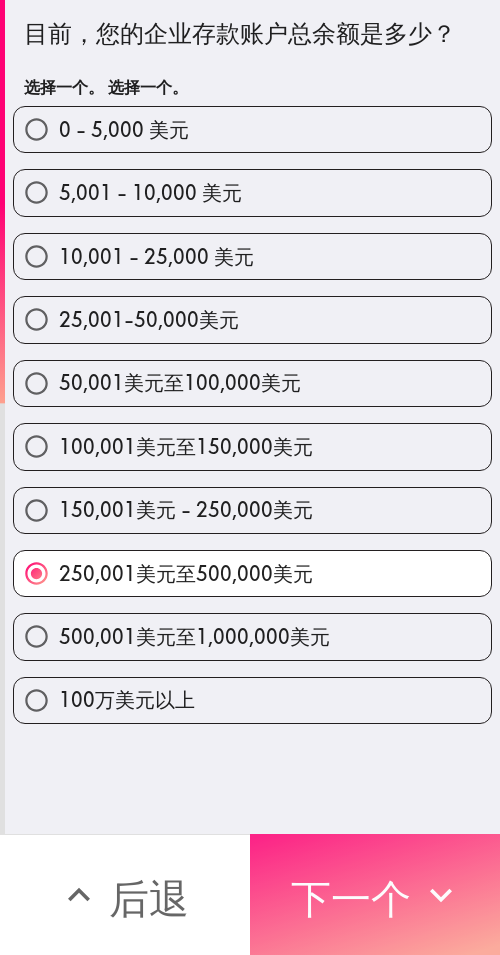 drag, startPoint x: 331, startPoint y: 874, endPoint x: 264, endPoint y: 904, distance: 73.409805 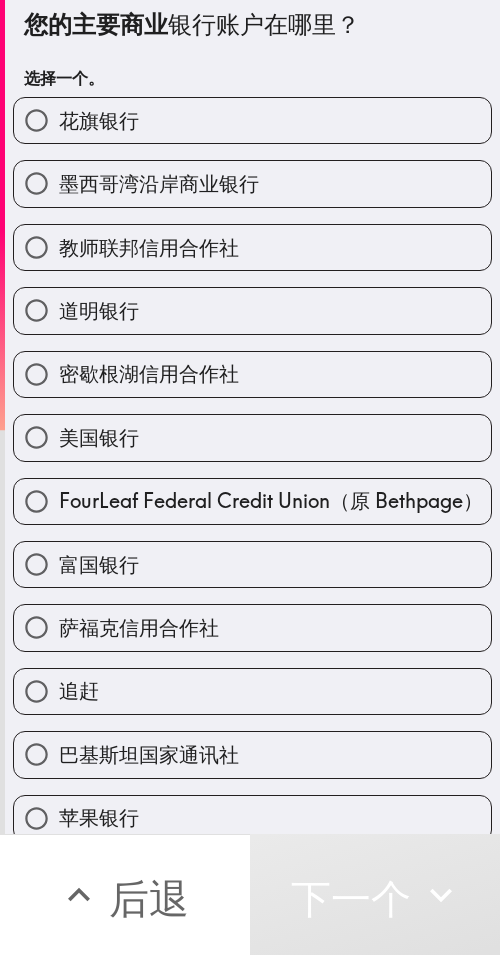 scroll, scrollTop: 0, scrollLeft: 0, axis: both 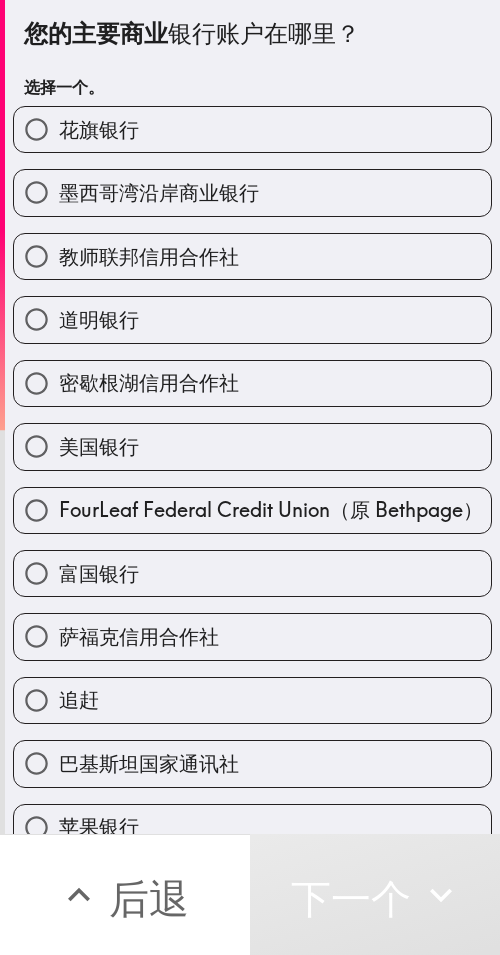 click on "富国银行" at bounding box center (252, 573) 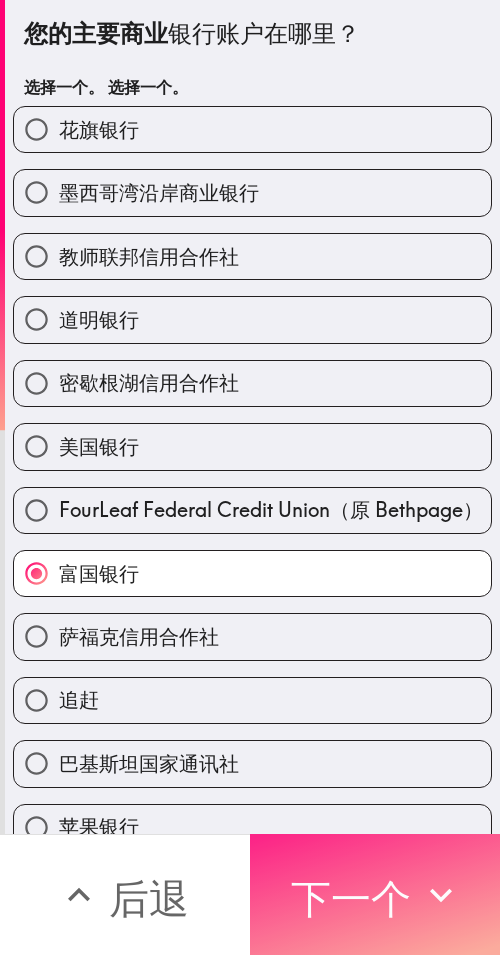 click on "下一个" at bounding box center (351, 898) 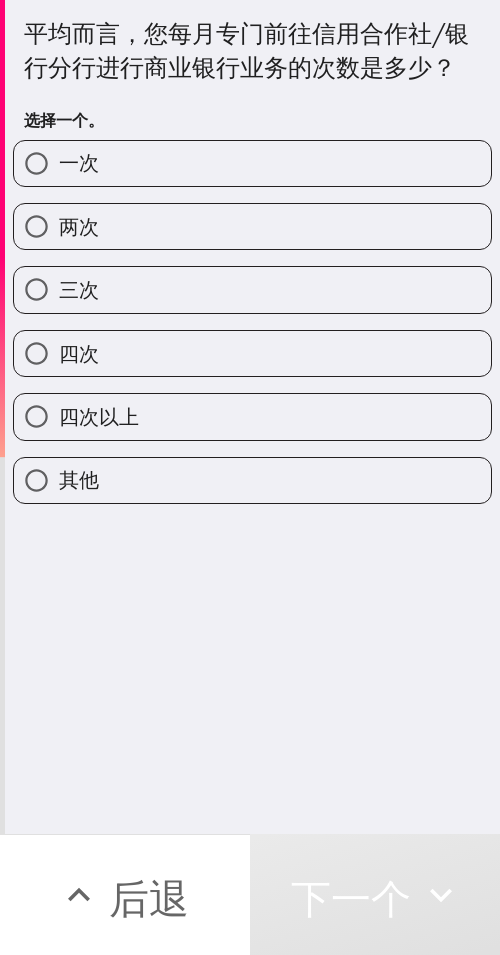 click on "四次以上" at bounding box center (252, 416) 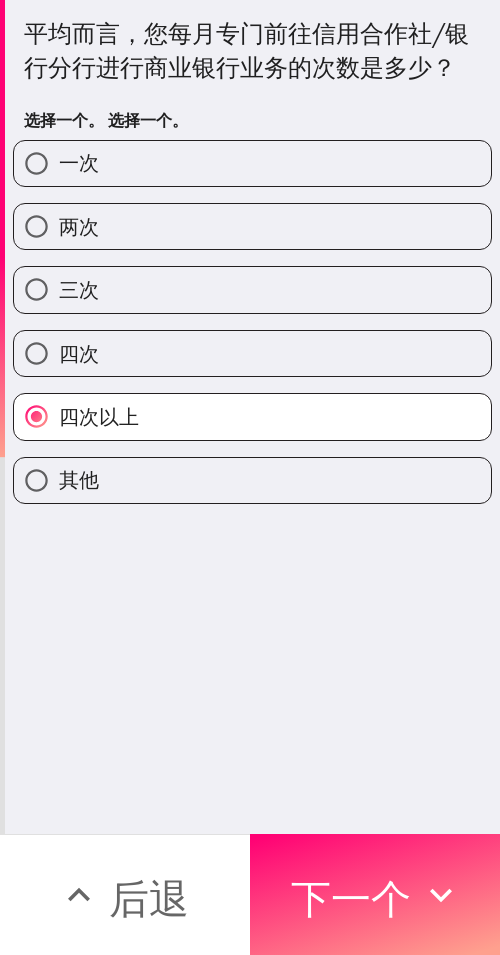 drag, startPoint x: 353, startPoint y: 883, endPoint x: 158, endPoint y: 911, distance: 197 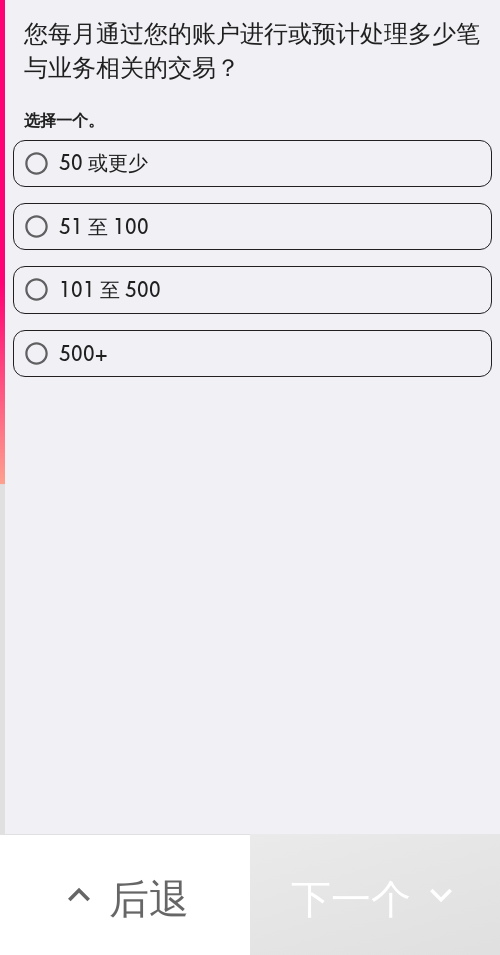 click on "101 至 500" at bounding box center [252, 289] 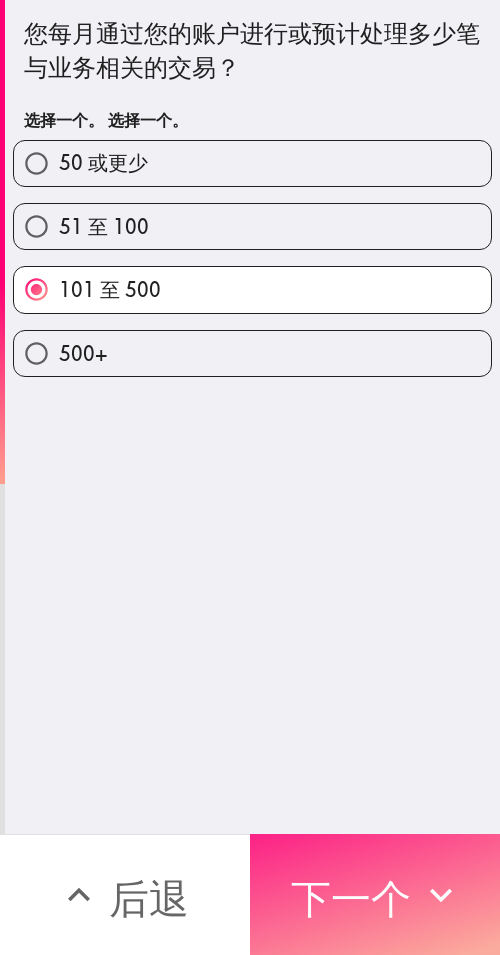 click on "下一个" at bounding box center [351, 898] 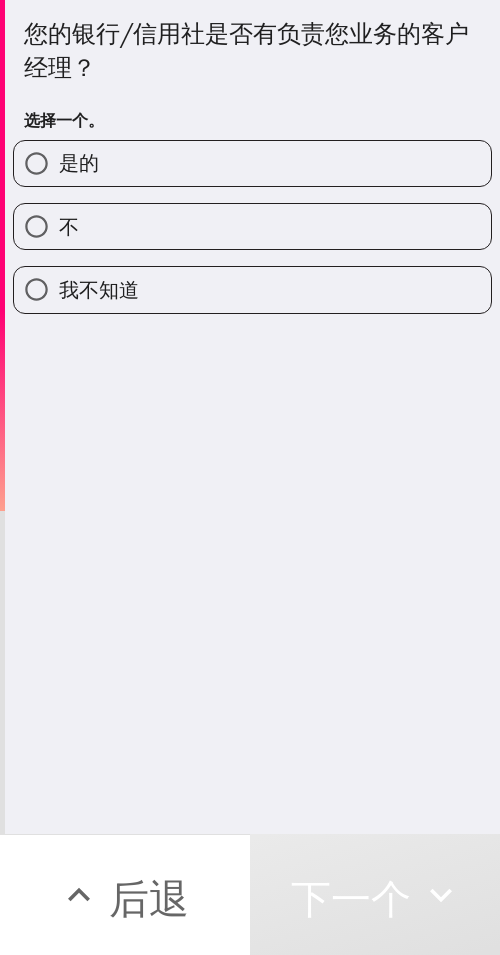 click on "是的" at bounding box center (252, 163) 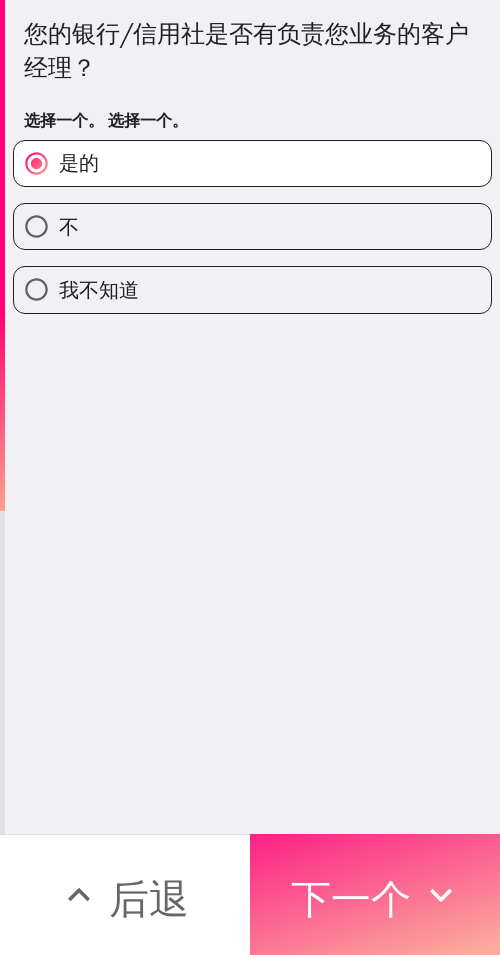 click on "下一个" at bounding box center (351, 898) 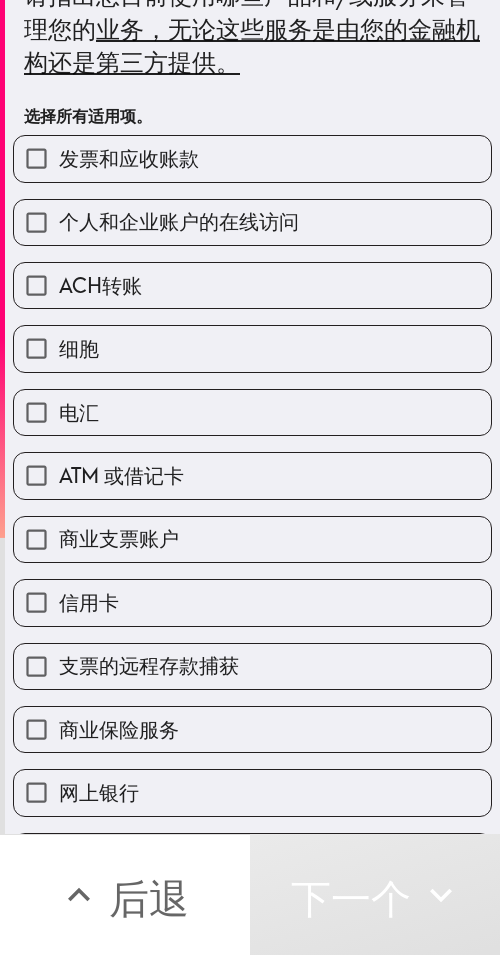 scroll, scrollTop: 200, scrollLeft: 0, axis: vertical 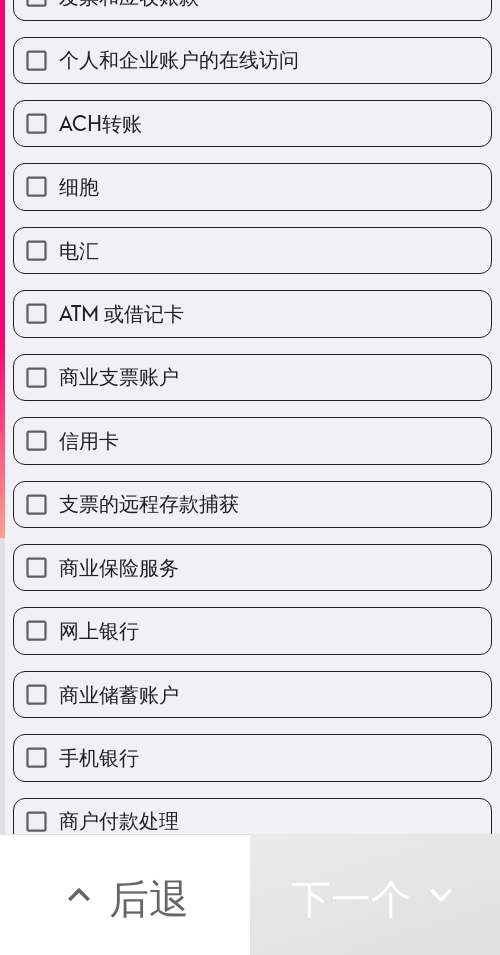 click on "信用卡" at bounding box center (252, 440) 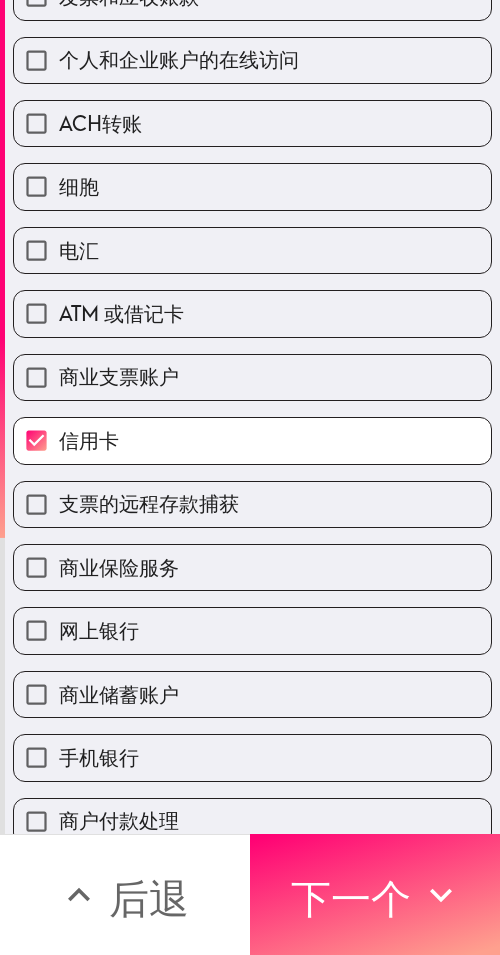 drag, startPoint x: 185, startPoint y: 499, endPoint x: 187, endPoint y: 572, distance: 73.02739 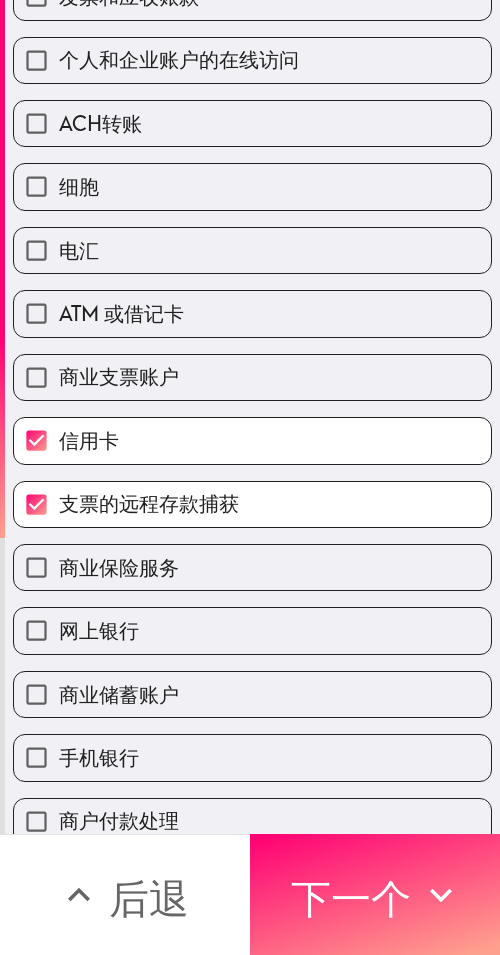 drag, startPoint x: 187, startPoint y: 575, endPoint x: 184, endPoint y: 661, distance: 86.05231 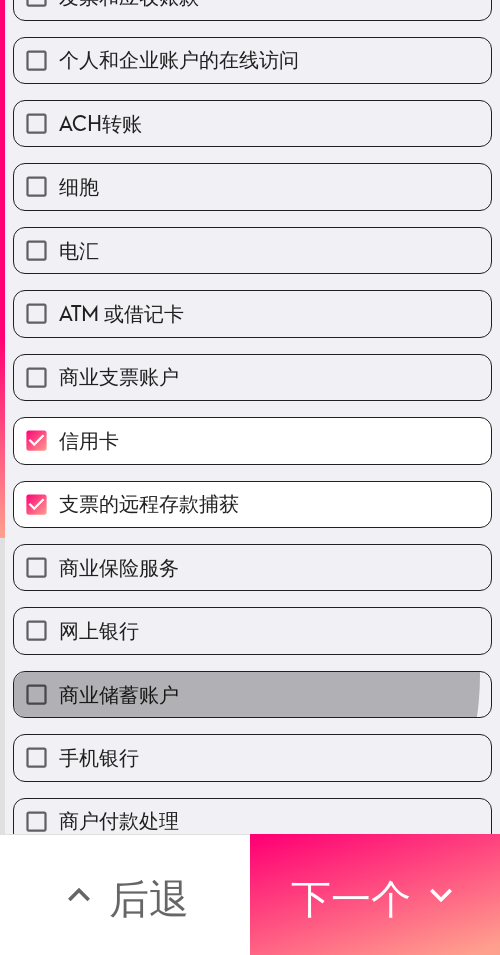 drag, startPoint x: 178, startPoint y: 688, endPoint x: 172, endPoint y: 712, distance: 24.738634 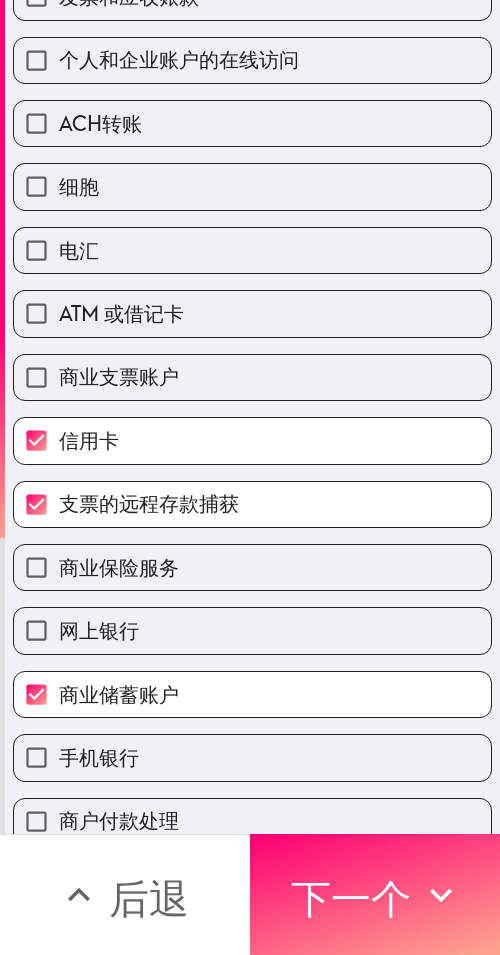 click on "手机银行" at bounding box center (252, 757) 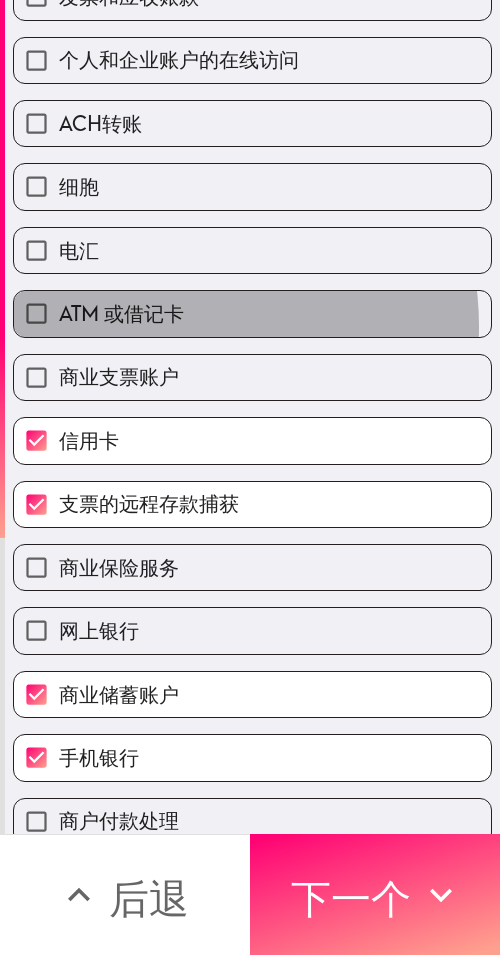 click on "ATM 或借记卡" at bounding box center [121, 314] 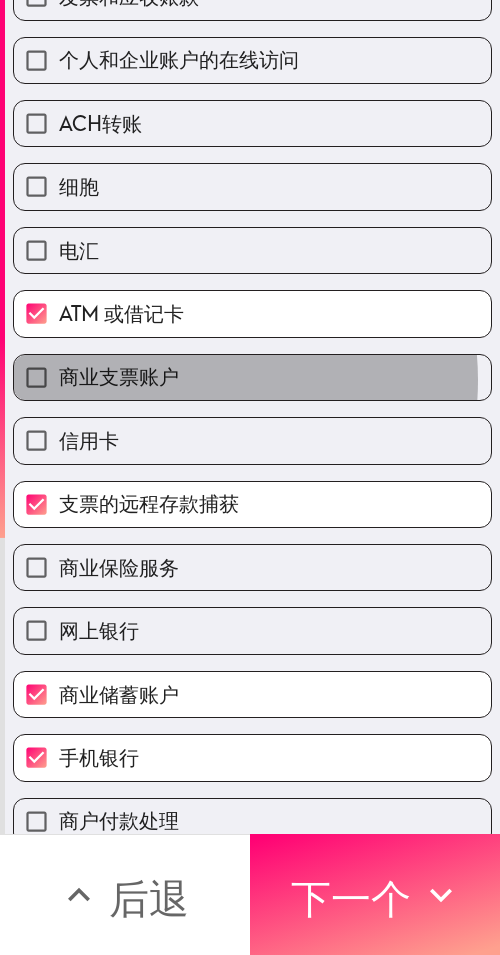 click on "商业支票账户" at bounding box center (119, 376) 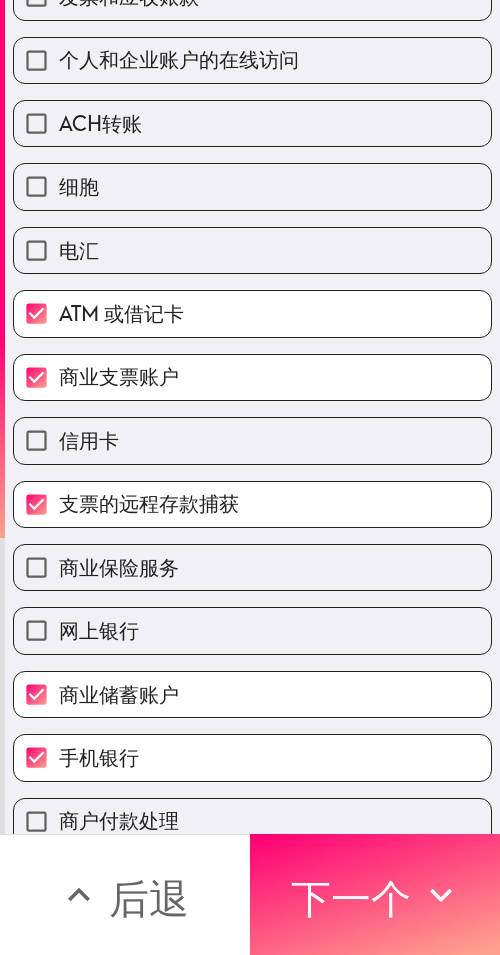drag, startPoint x: 160, startPoint y: 420, endPoint x: 154, endPoint y: 457, distance: 37.48333 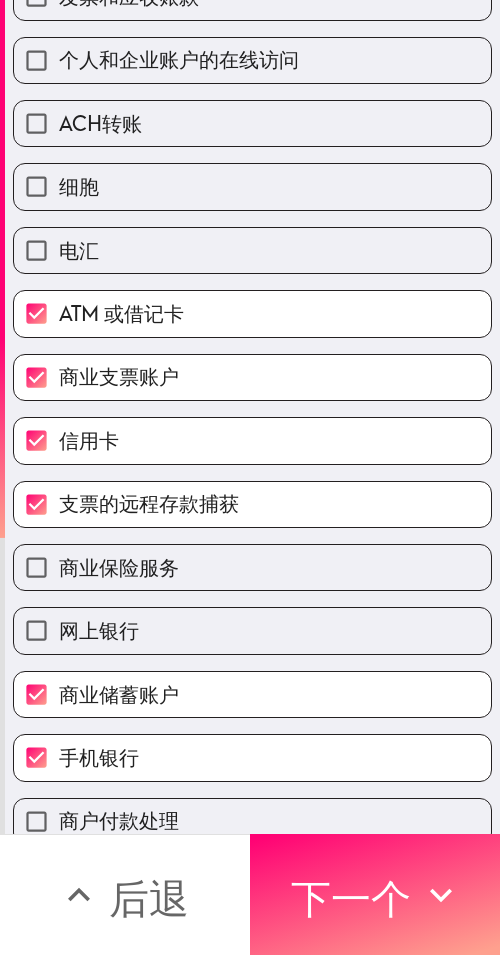 click on "信用卡" at bounding box center [252, 440] 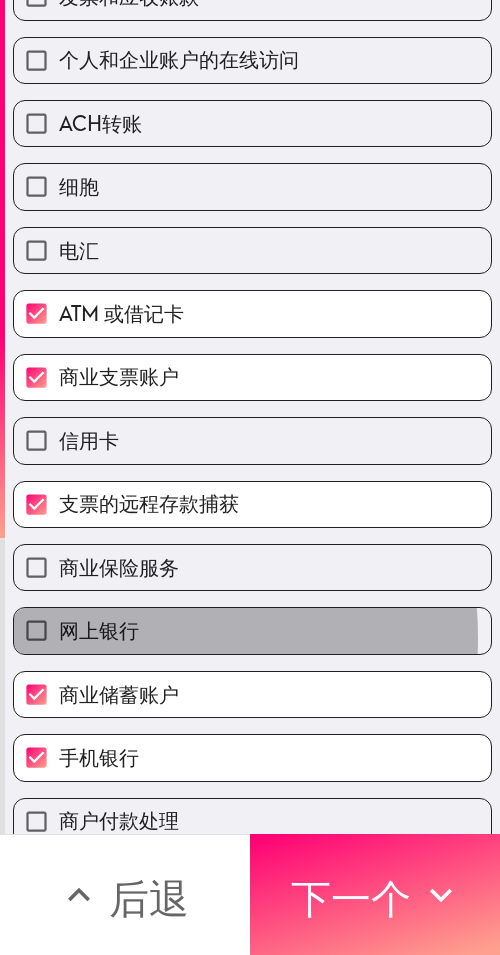 click on "网上银行" at bounding box center [99, 630] 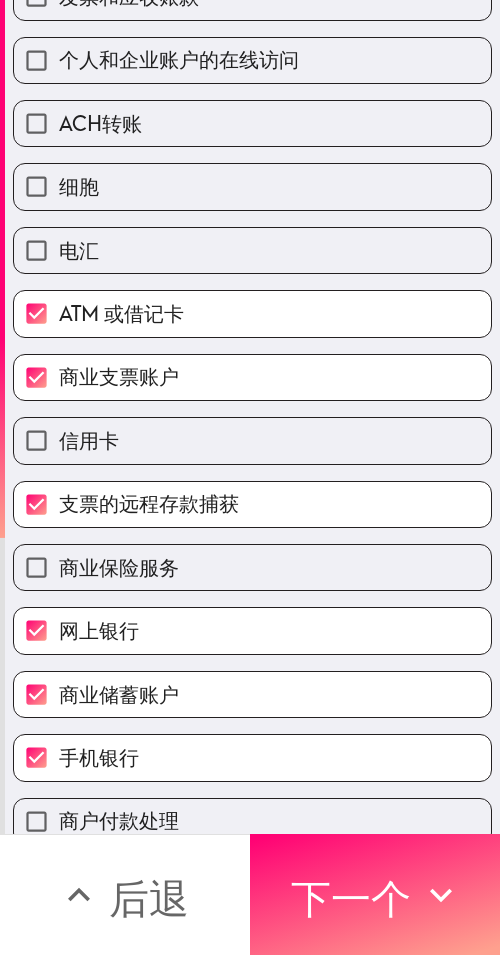 click on "信用卡" at bounding box center [244, 432] 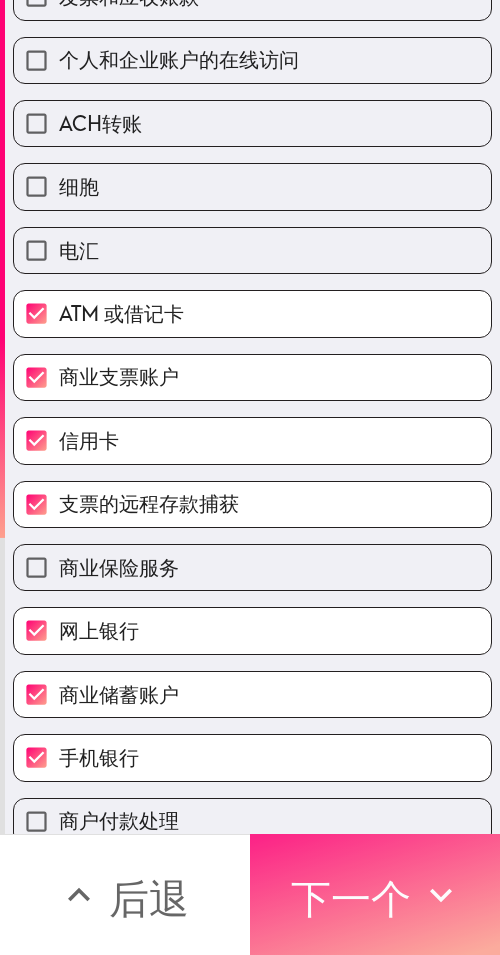 click on "下一个" at bounding box center (351, 895) 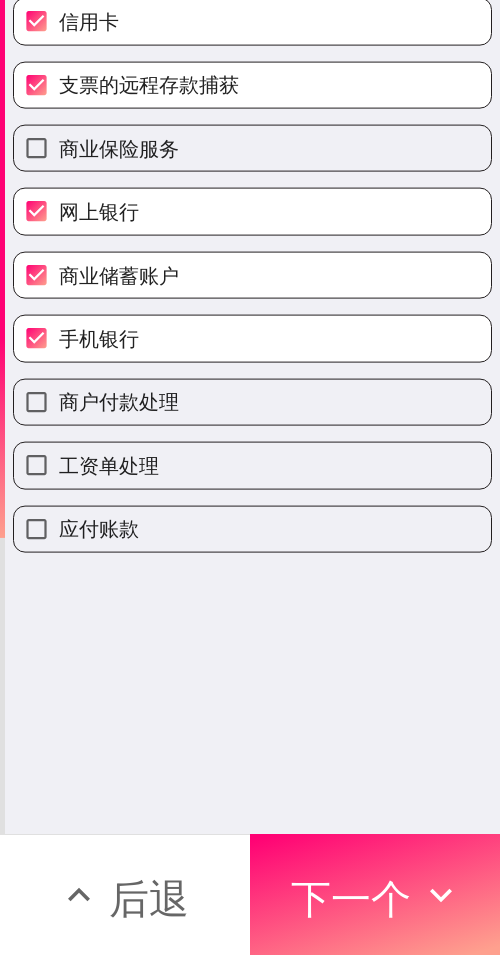 scroll, scrollTop: 0, scrollLeft: 0, axis: both 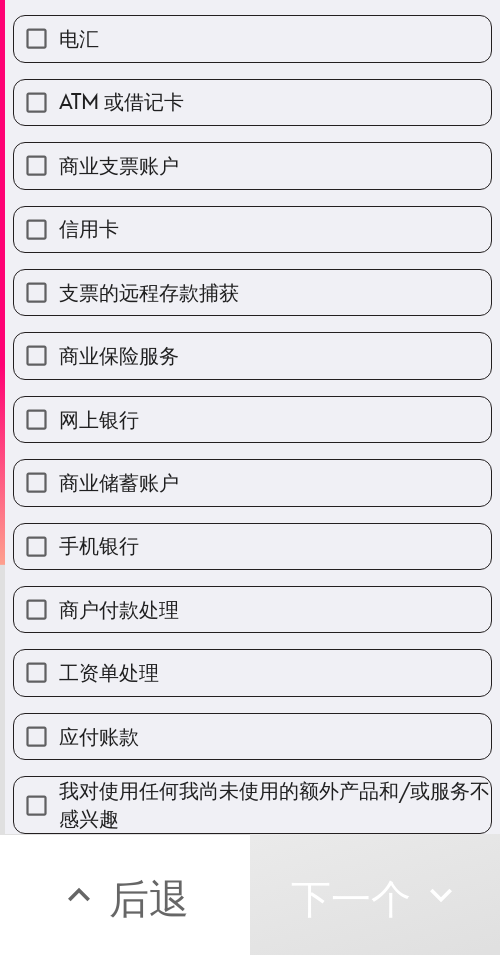click on "我对使用任何我尚未使用的额外产品和/或服务不感兴趣" at bounding box center (274, 804) 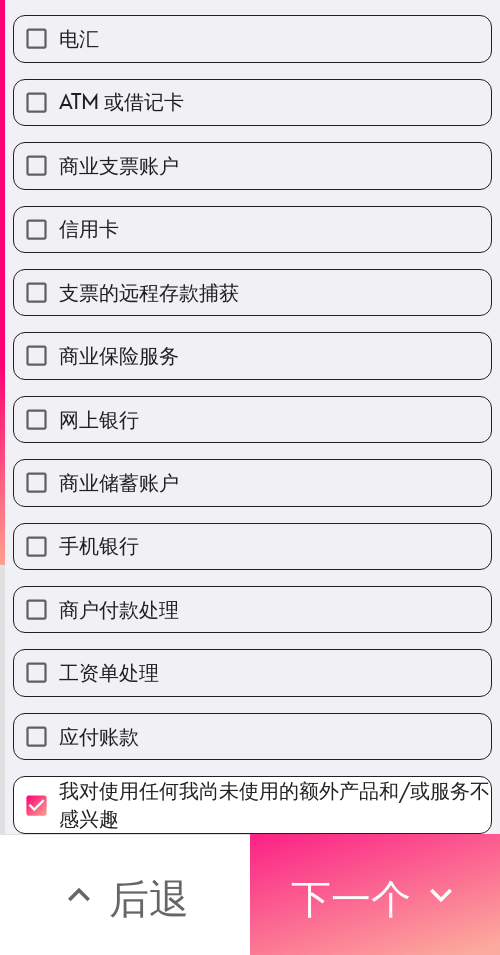 click on "下一个" at bounding box center (351, 898) 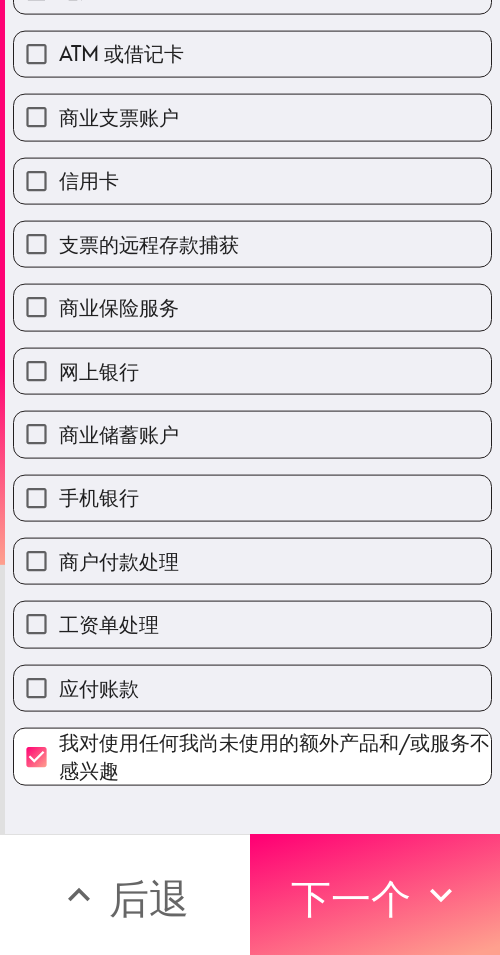 scroll, scrollTop: 0, scrollLeft: 0, axis: both 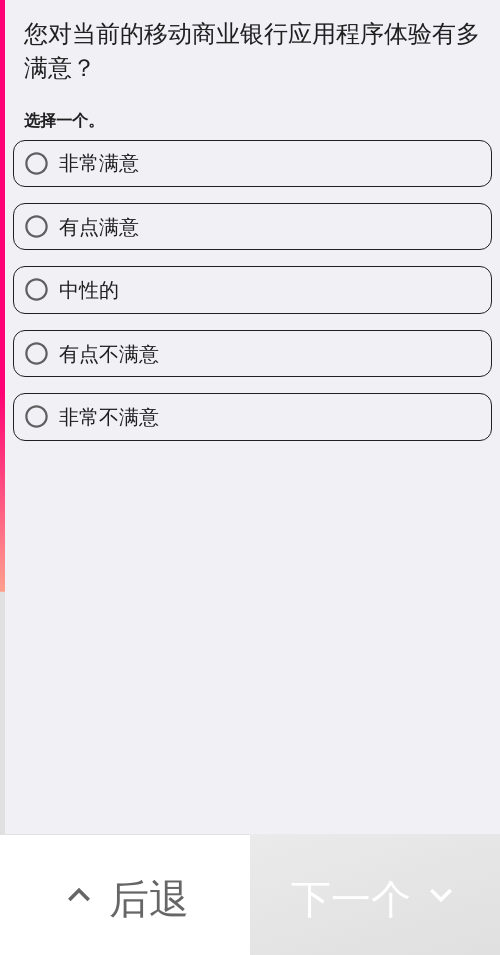 drag, startPoint x: 199, startPoint y: 273, endPoint x: 215, endPoint y: 256, distance: 23.345236 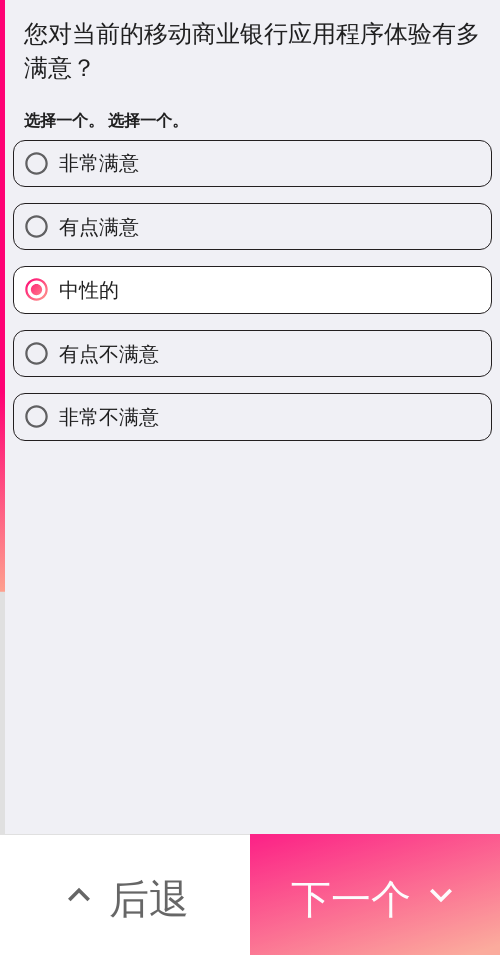 click 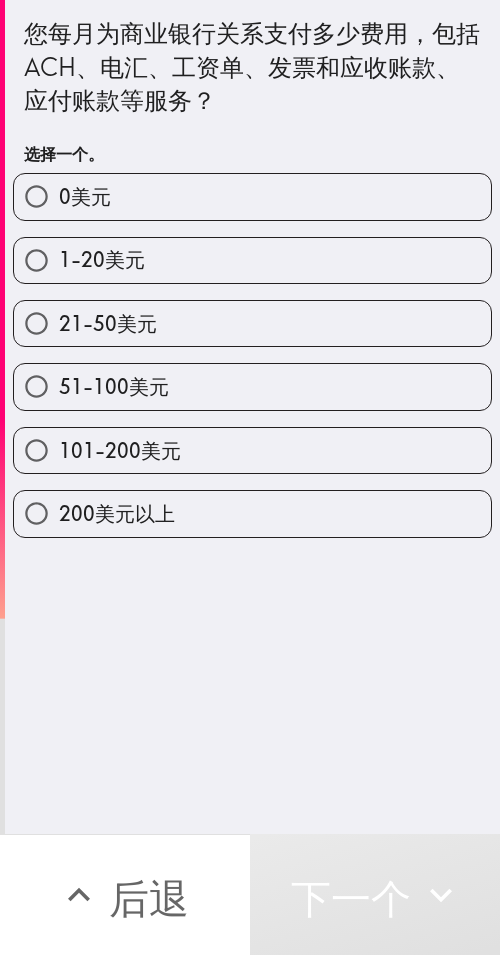 click on "1-20美元" at bounding box center (102, 259) 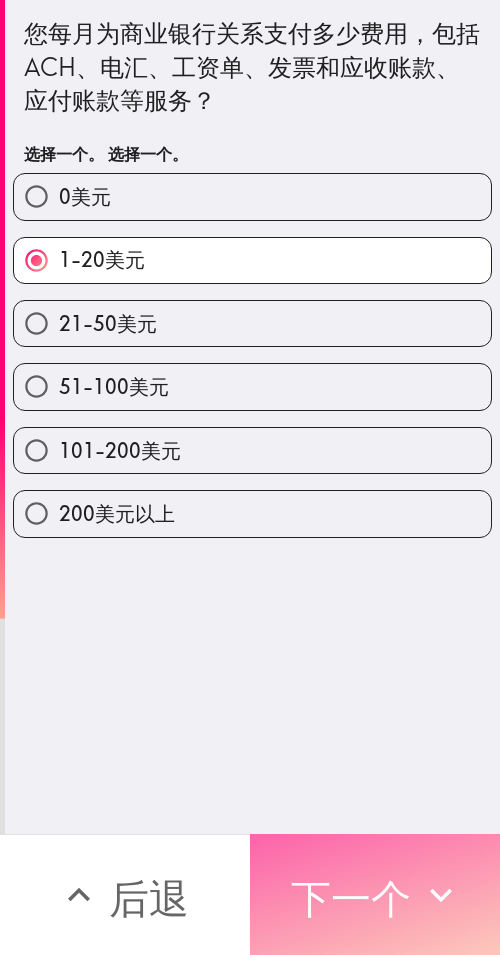 click on "下一个" at bounding box center [351, 898] 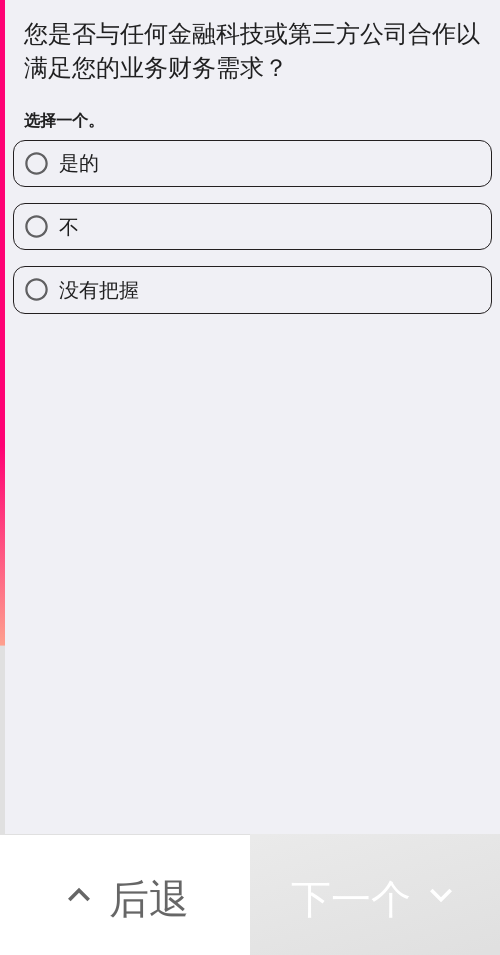 click on "是的" at bounding box center (252, 163) 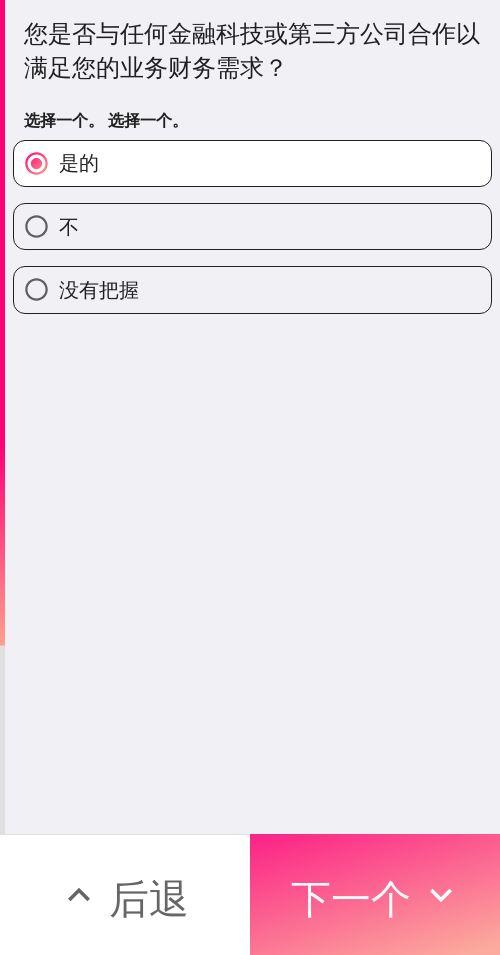 click 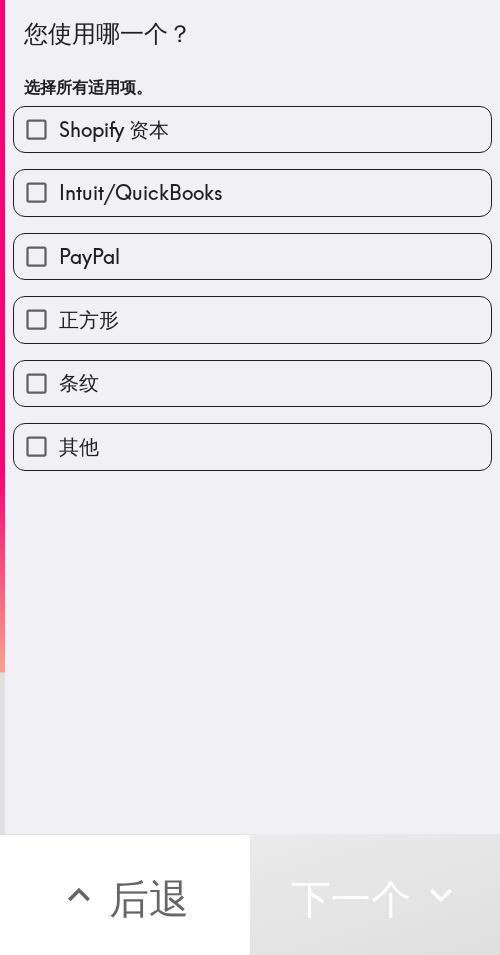 click on "PayPal" at bounding box center [252, 256] 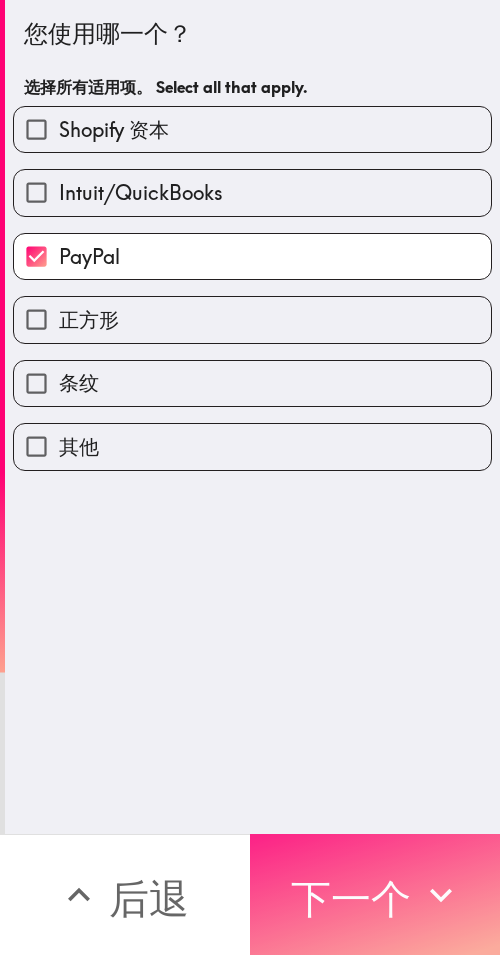 click on "下一个" at bounding box center [351, 898] 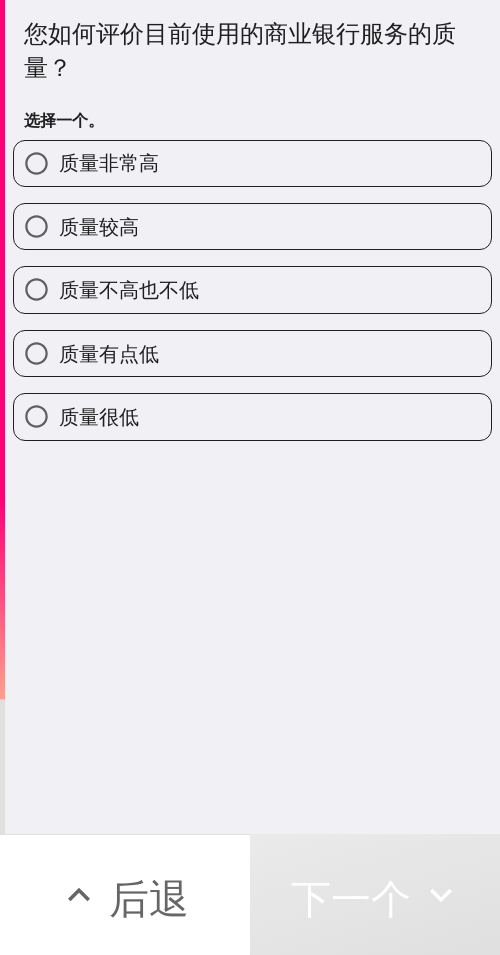 drag, startPoint x: 167, startPoint y: 234, endPoint x: 132, endPoint y: 262, distance: 44.82187 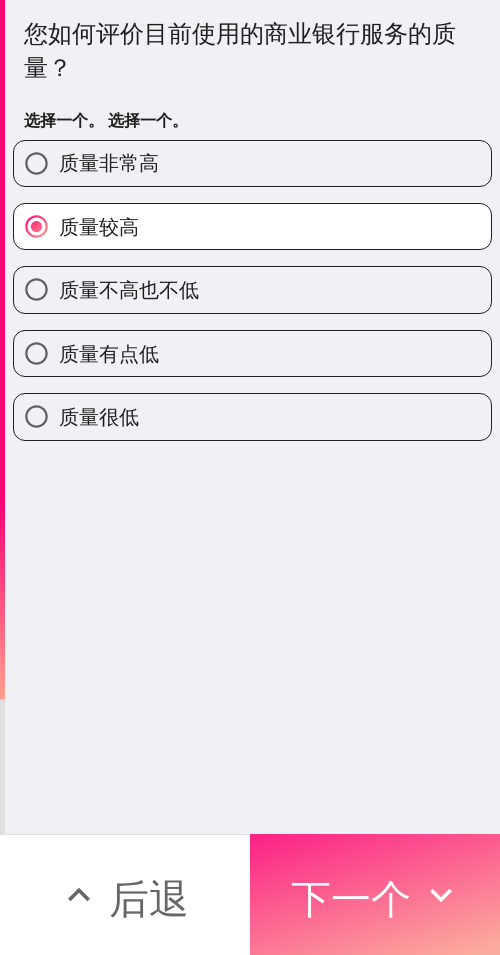 click on "下一个" at bounding box center [351, 898] 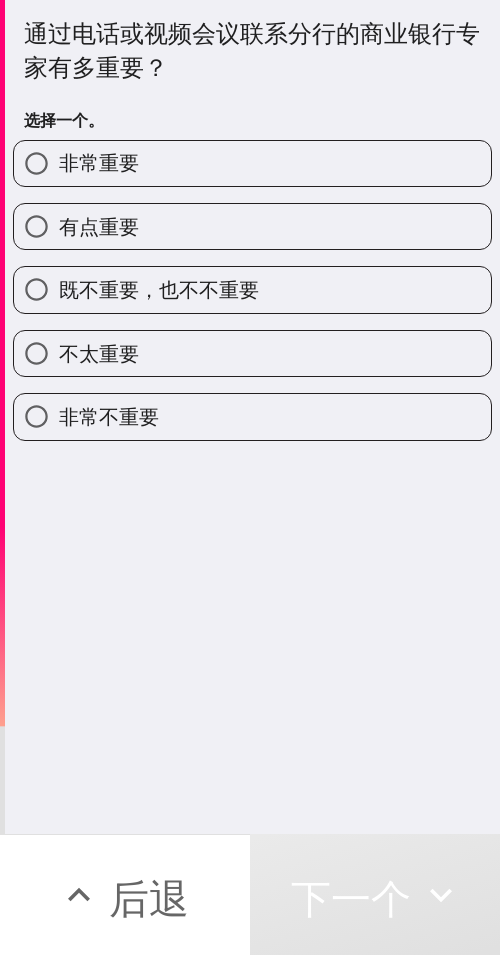 click on "有点重要" at bounding box center [252, 226] 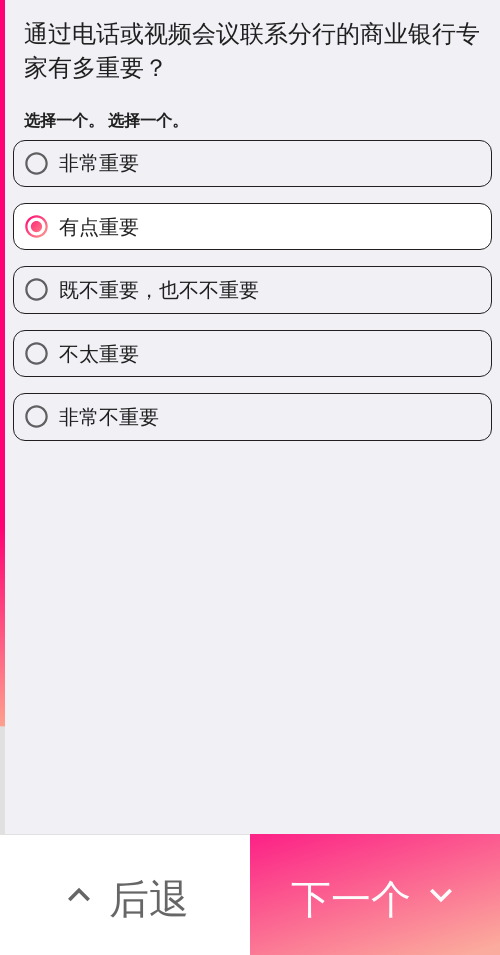 click on "下一个" at bounding box center (351, 898) 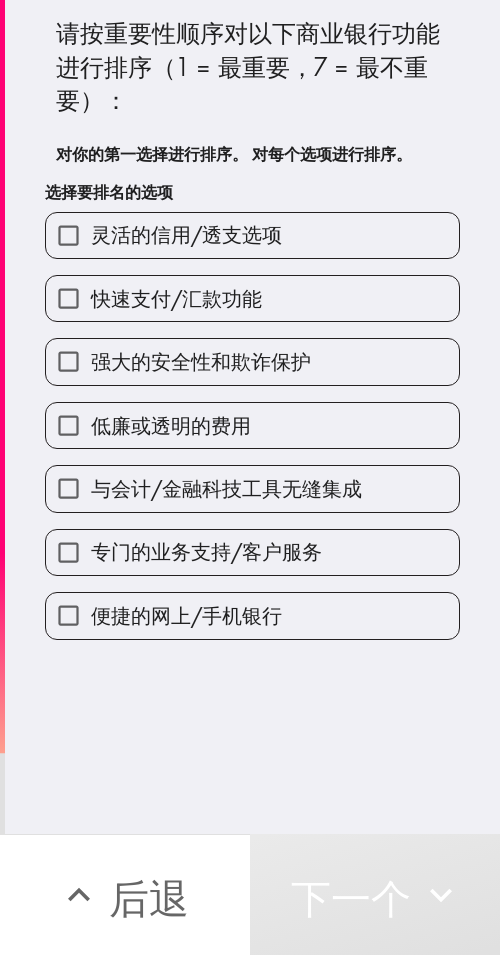 drag, startPoint x: 158, startPoint y: 487, endPoint x: 111, endPoint y: 484, distance: 47.095646 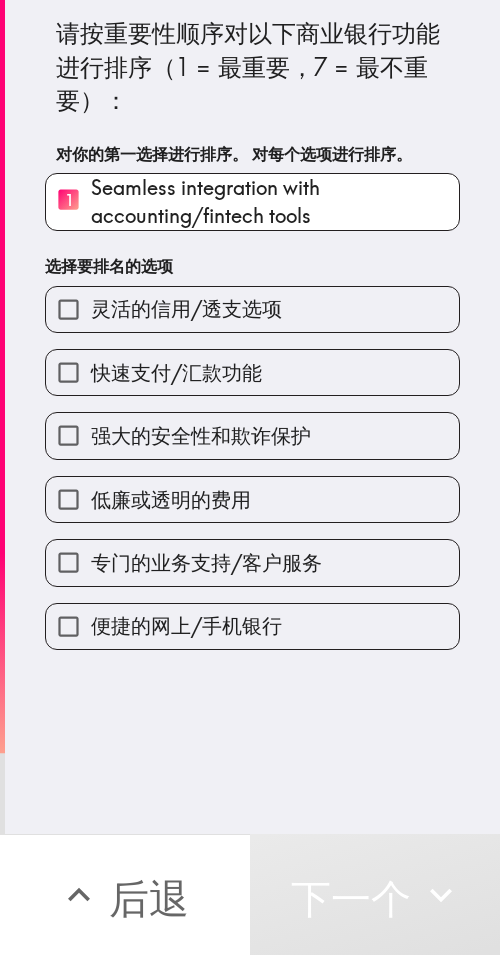click on "低廉或透明的费用" at bounding box center [244, 491] 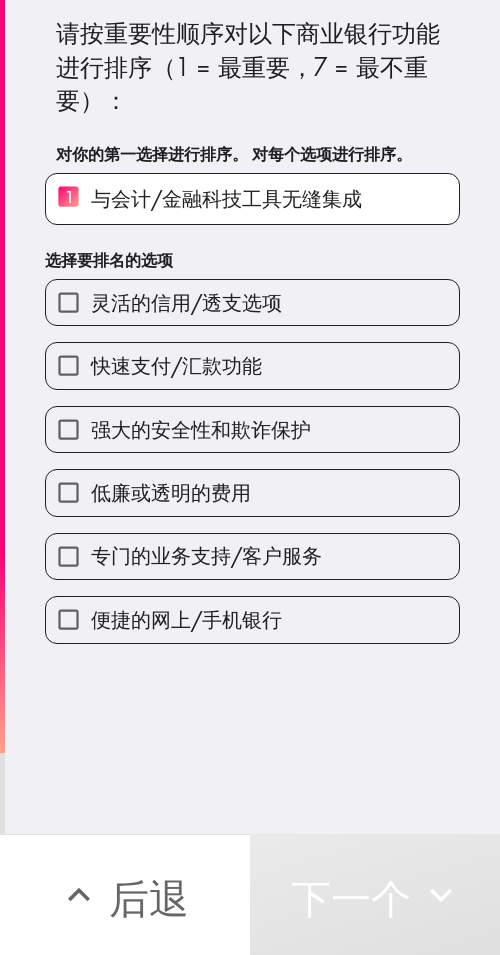 click on "专门的业务支持/客户服务" at bounding box center (206, 555) 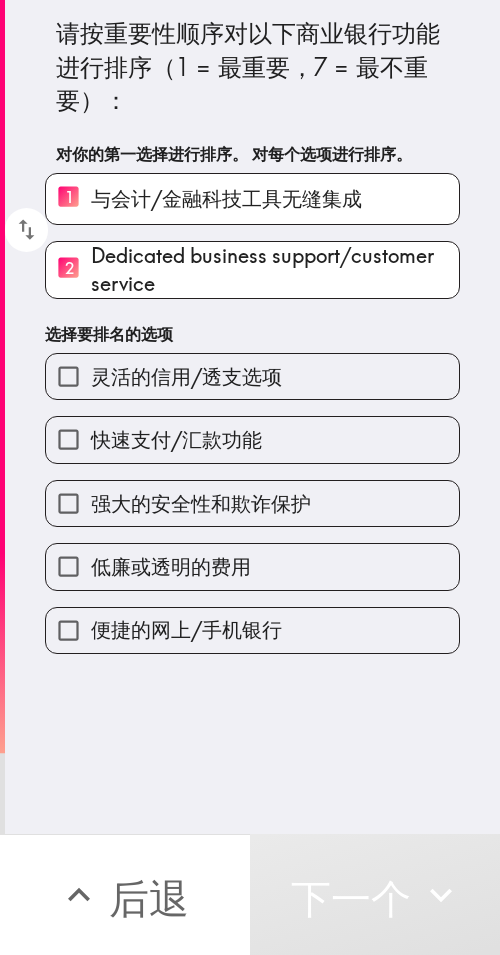 click on "低廉或透明的费用" at bounding box center [252, 566] 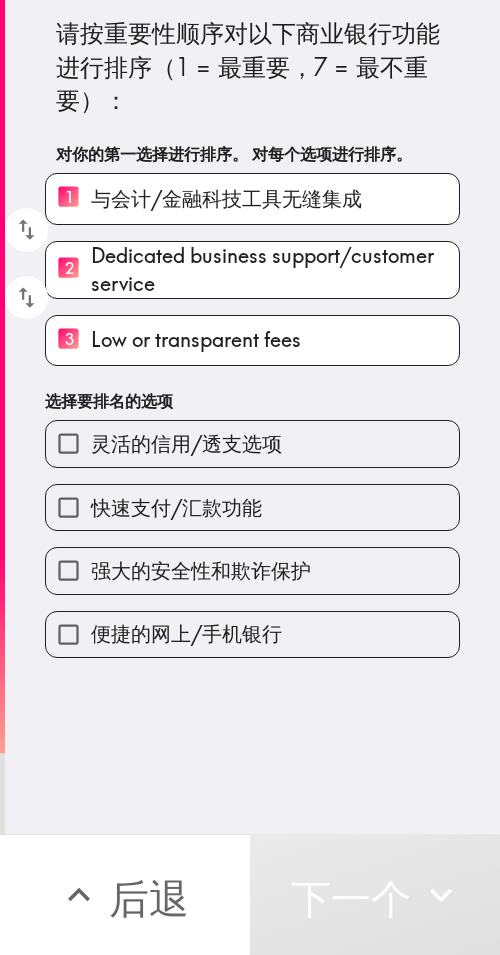 click on "强大的安全性和欺诈保护" at bounding box center [252, 570] 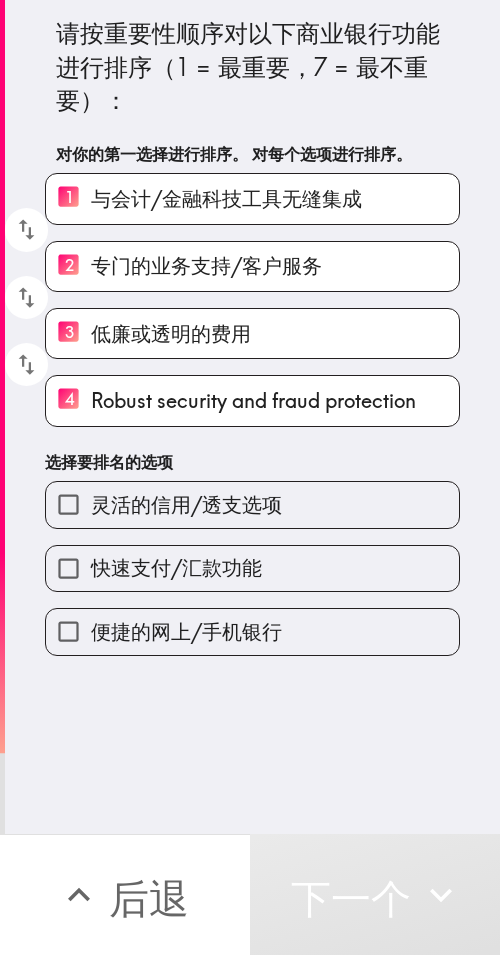 click on "快速支付/汇款功能" at bounding box center [244, 560] 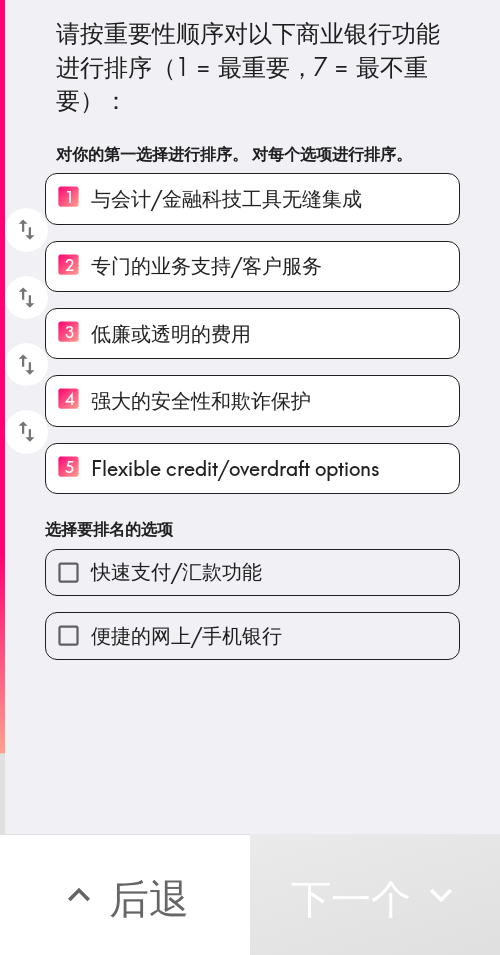 click on "快速支付/汇款功能" at bounding box center [176, 571] 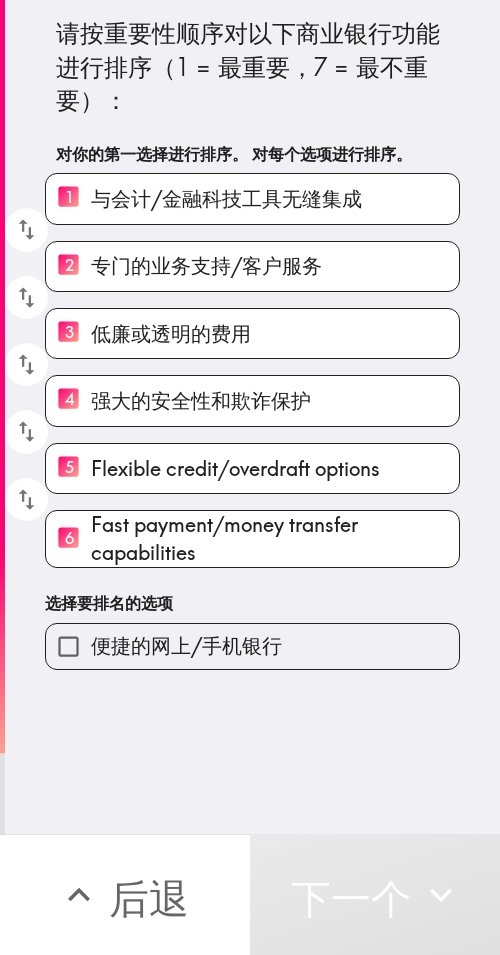 drag, startPoint x: 220, startPoint y: 594, endPoint x: 185, endPoint y: 677, distance: 90.07774 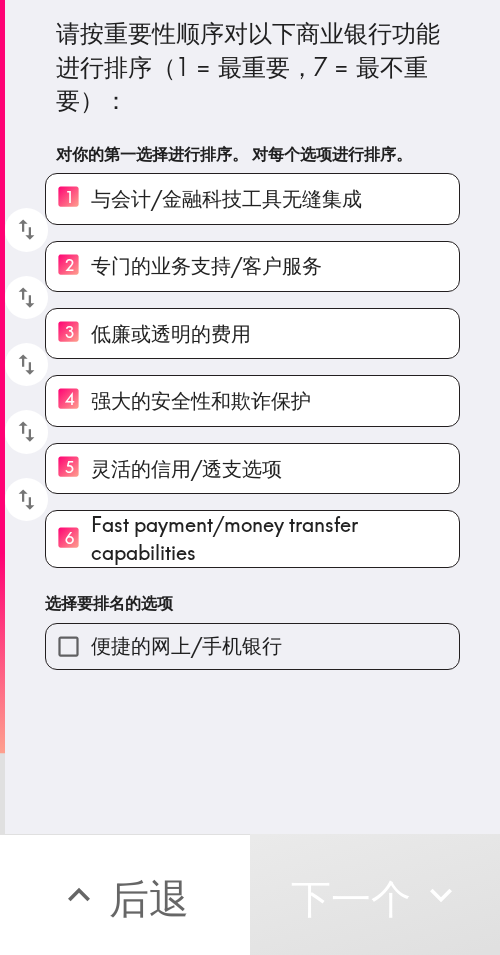 drag, startPoint x: 184, startPoint y: 677, endPoint x: 202, endPoint y: 631, distance: 49.396355 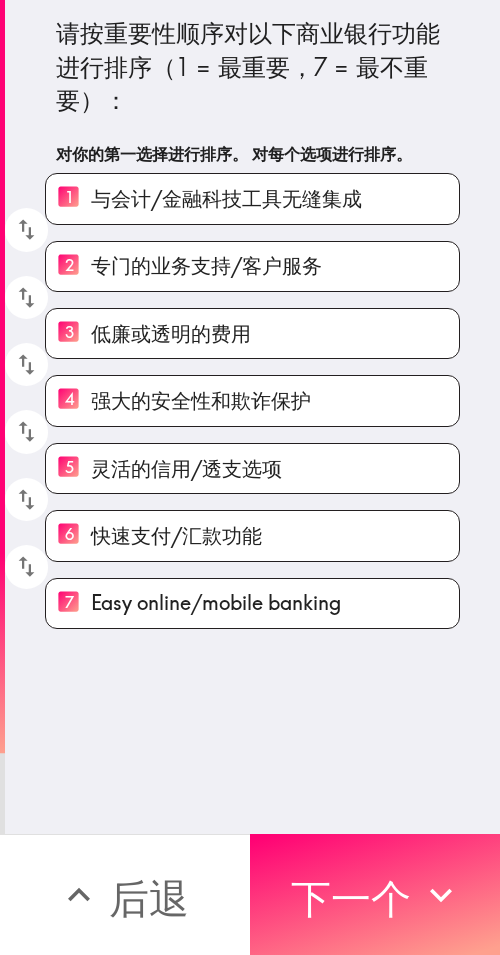 click on "下一个" at bounding box center (351, 895) 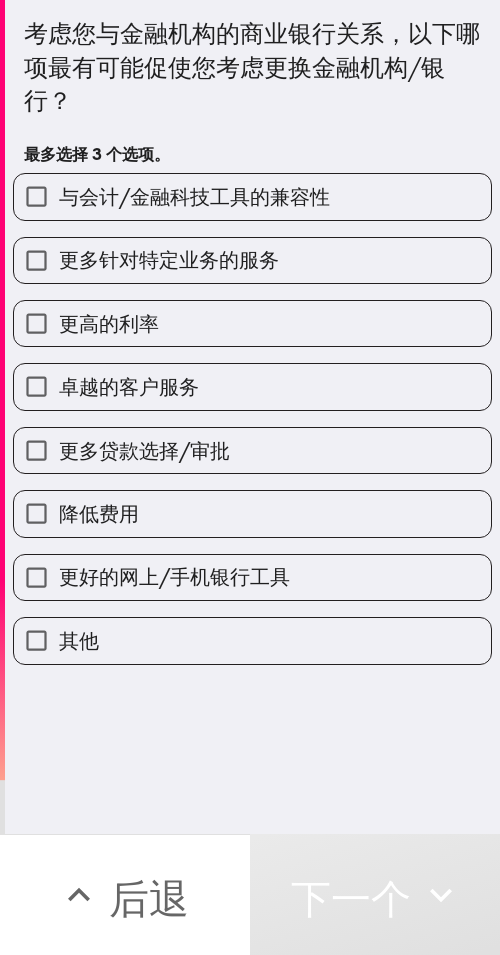 drag, startPoint x: 171, startPoint y: 330, endPoint x: 190, endPoint y: 335, distance: 19.646883 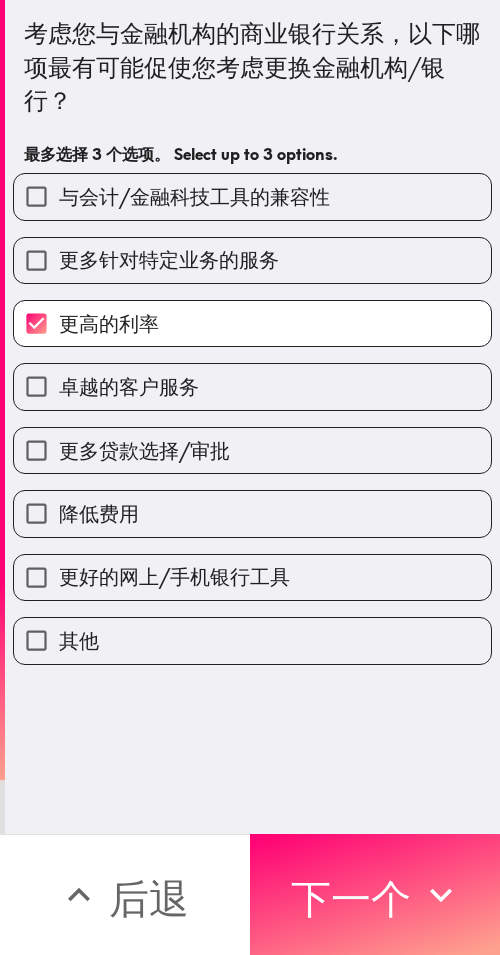 click on "更多针对特定业务的服务" at bounding box center (244, 252) 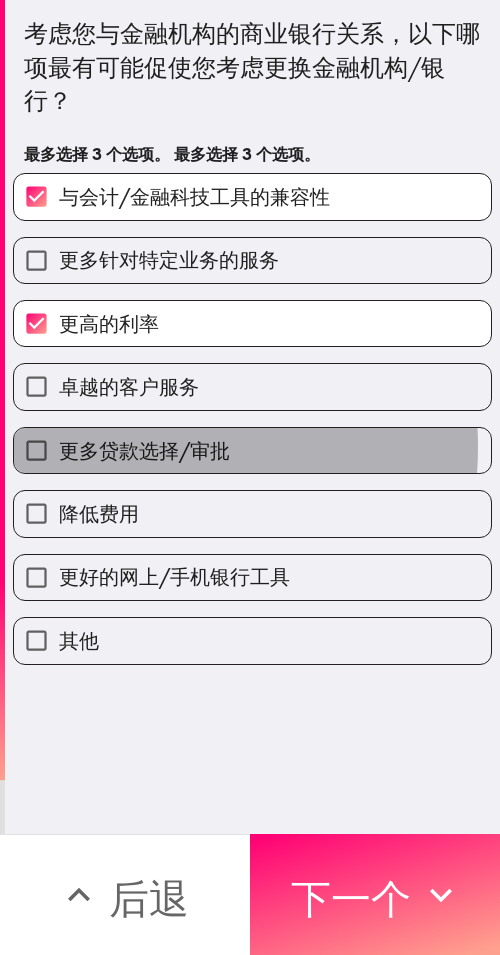 drag, startPoint x: 111, startPoint y: 447, endPoint x: 21, endPoint y: 443, distance: 90.088844 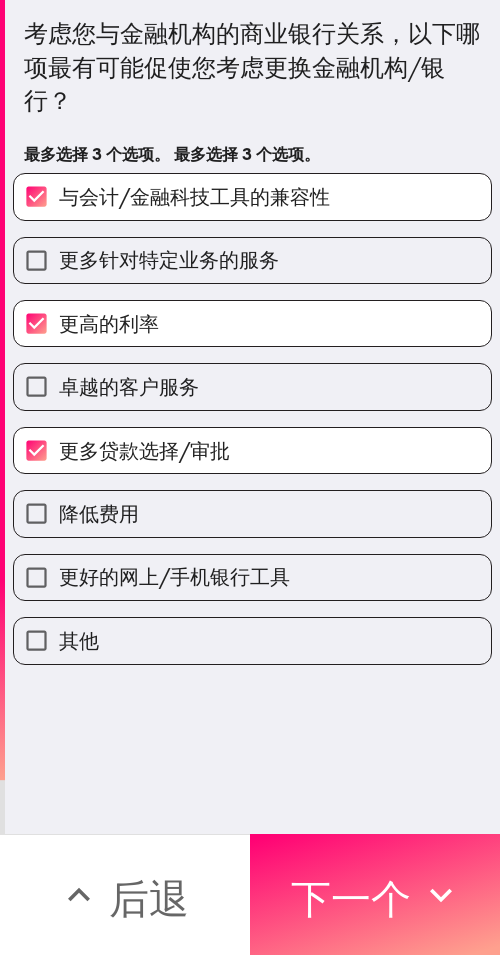 click on "考虑您与金融机构的商业银行关系，以下哪项最有可能促使您考虑更换金融机构/银行？ 最多选择 3 个选项。   最多选择 3 个选项。 与会计/金融科技工具的兼容性 更多针对特定业务的服务 更高的利率 卓越的客户服务 更多贷款选择/审批 降低费用 更好的网上/手机银行工具 其他" at bounding box center (252, 417) 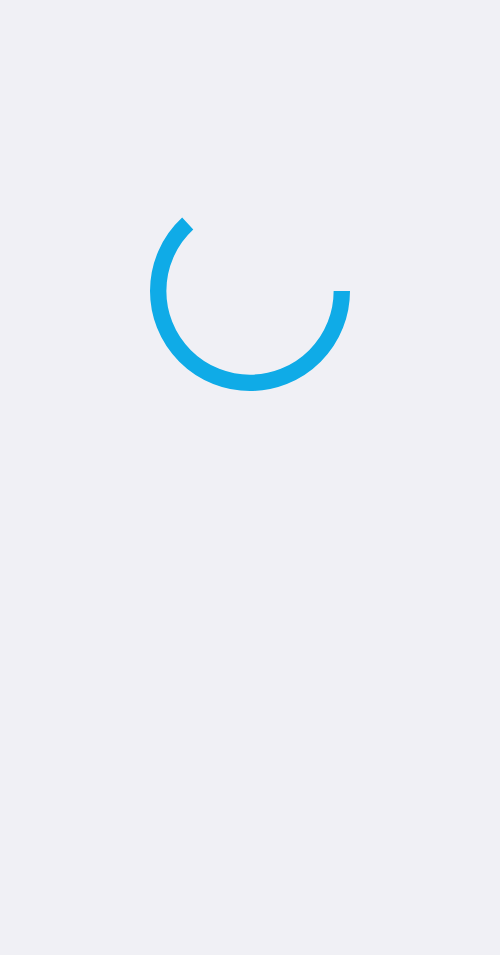 scroll, scrollTop: 0, scrollLeft: 0, axis: both 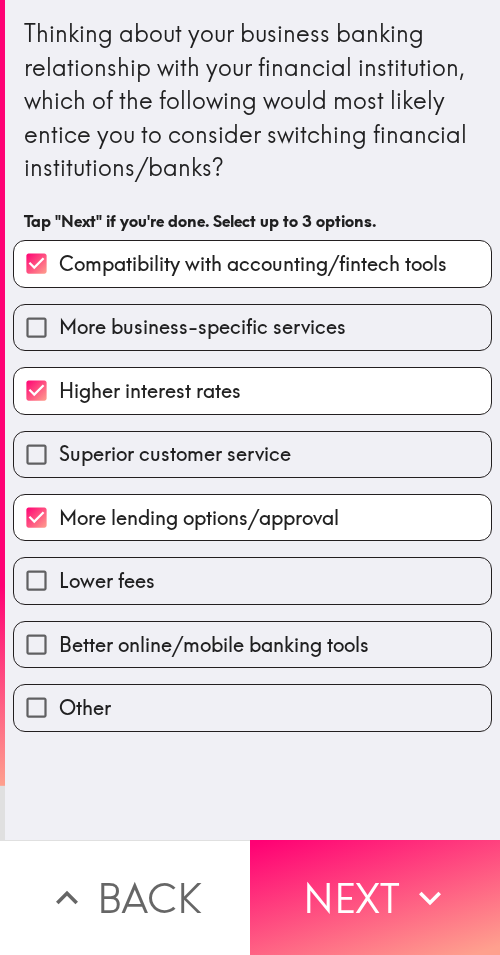 click 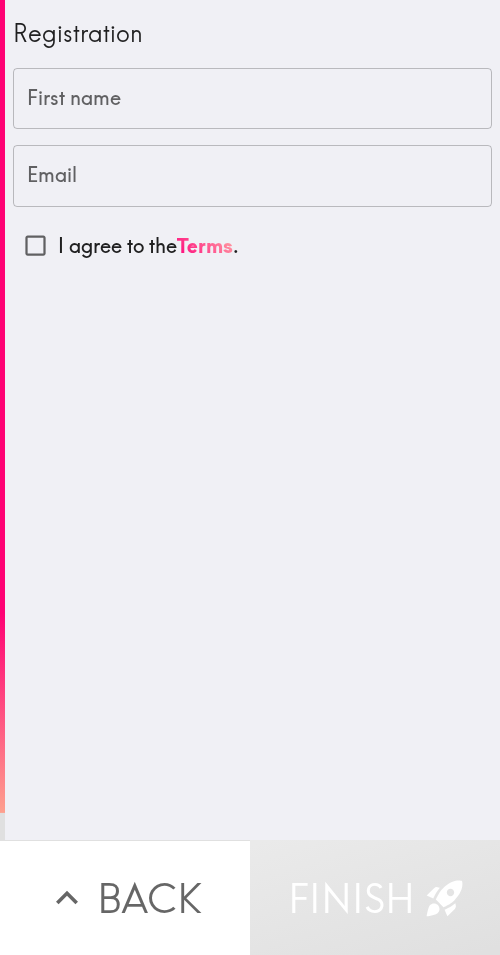 click on "First name" at bounding box center (252, 99) 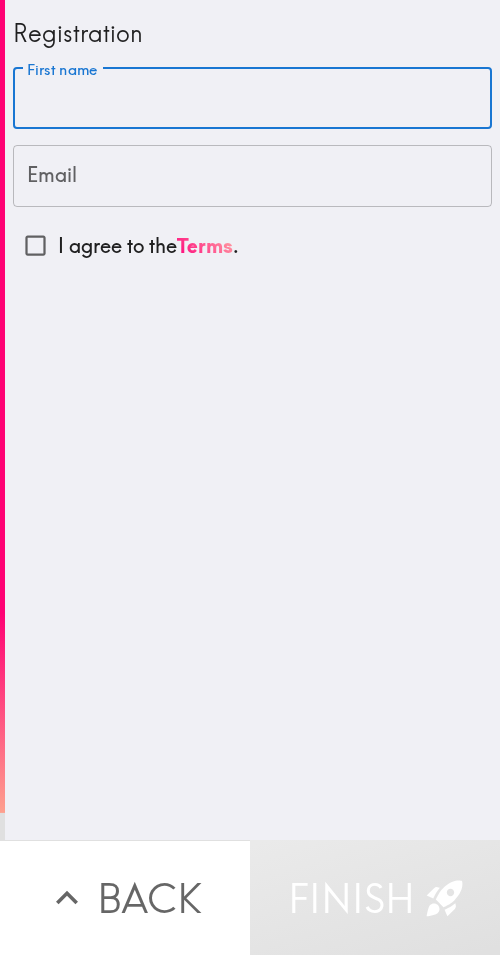 paste on "[NAME]" 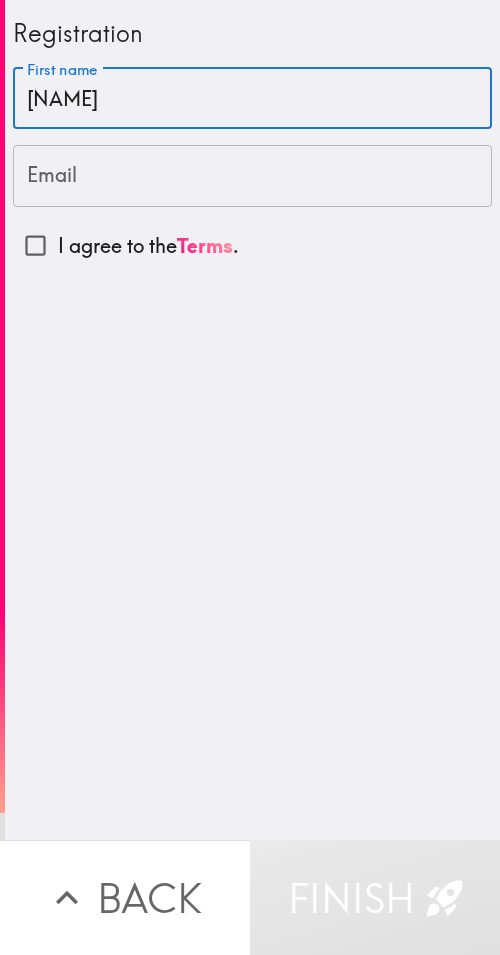 type on "[NAME]" 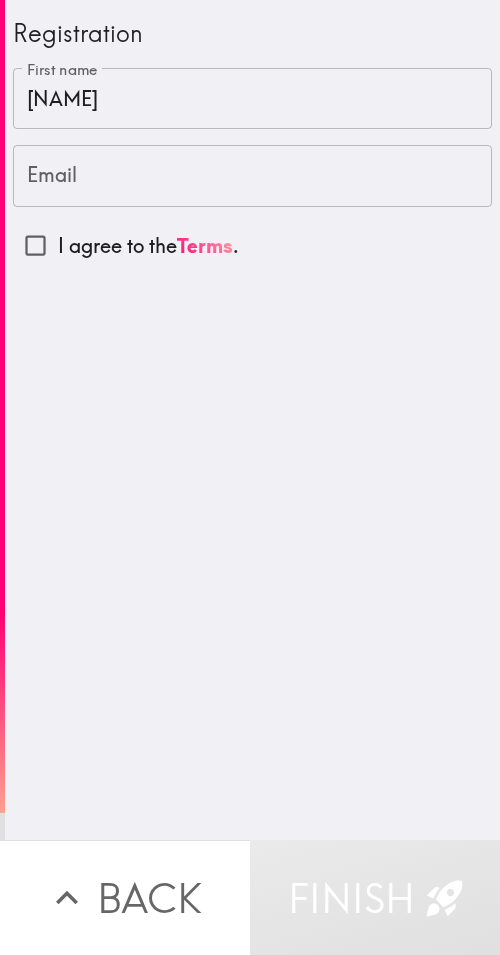 click on "Email" at bounding box center (252, 176) 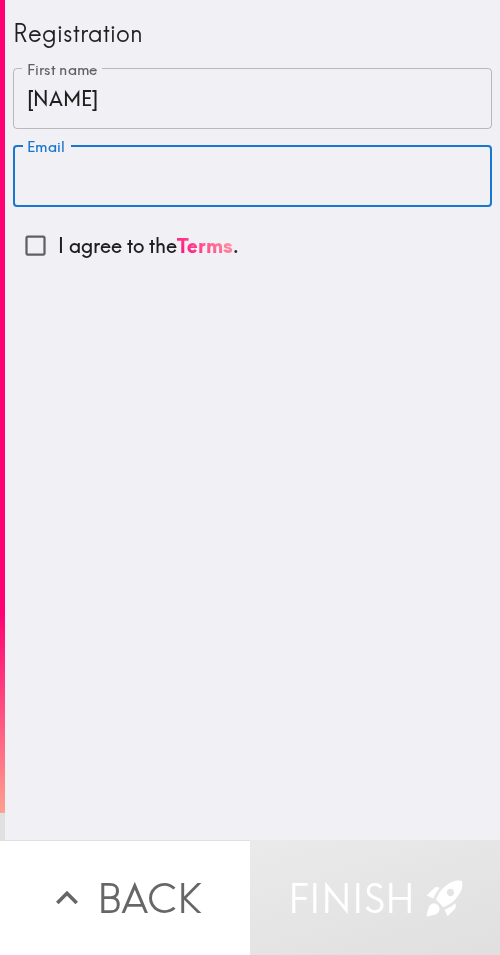 paste on "[EMAIL]" 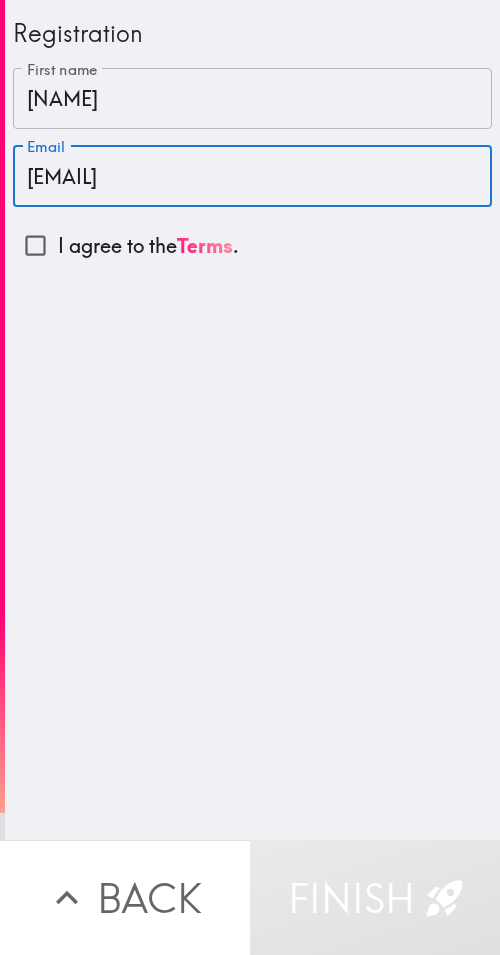type on "[EMAIL]" 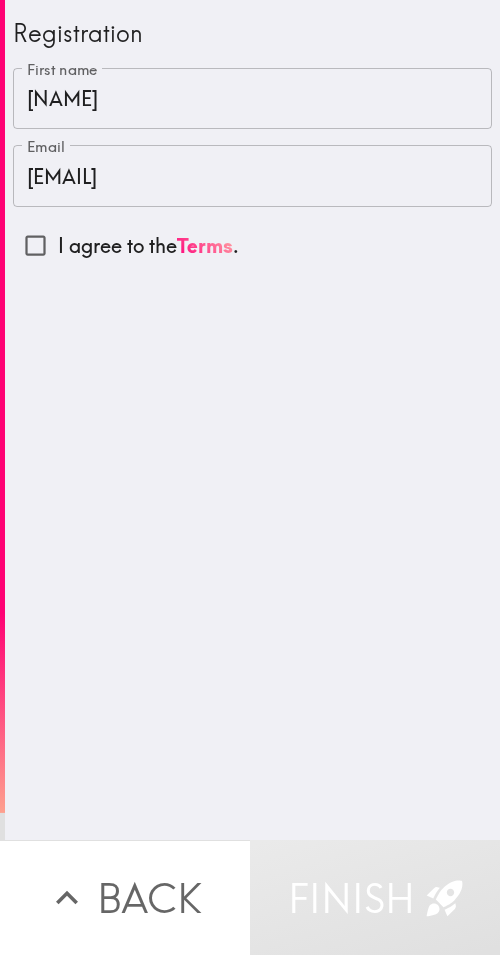 click on "I agree to the  Terms ." at bounding box center (148, 246) 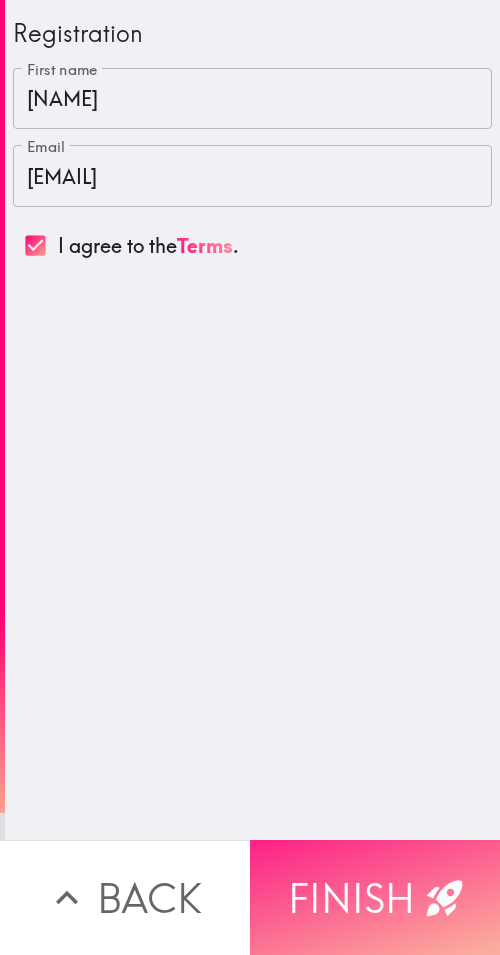 click on "Finish" at bounding box center (375, 897) 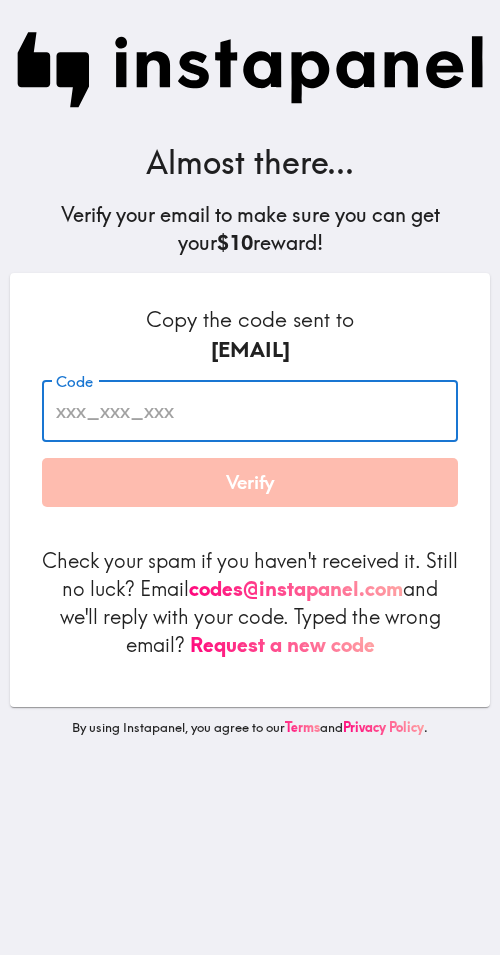 click on "Code" at bounding box center [250, 411] 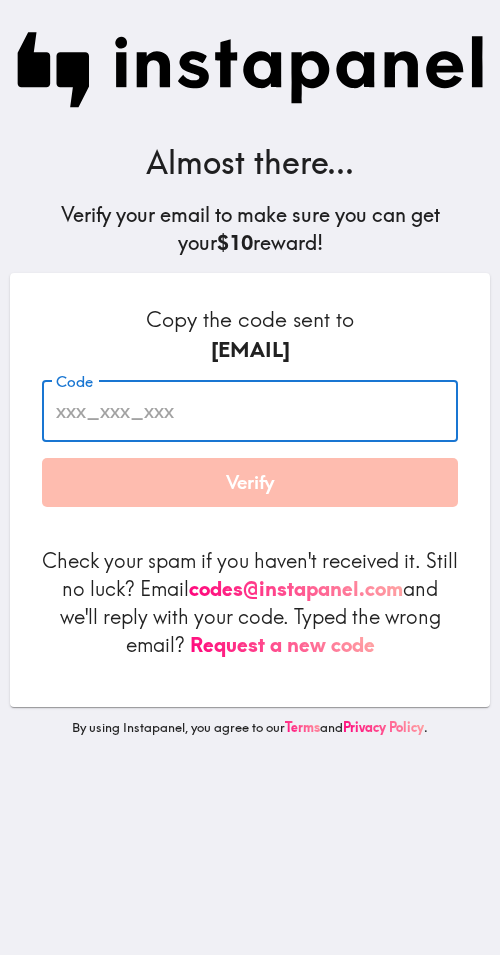 paste on "Bh4_pjM_3ea" 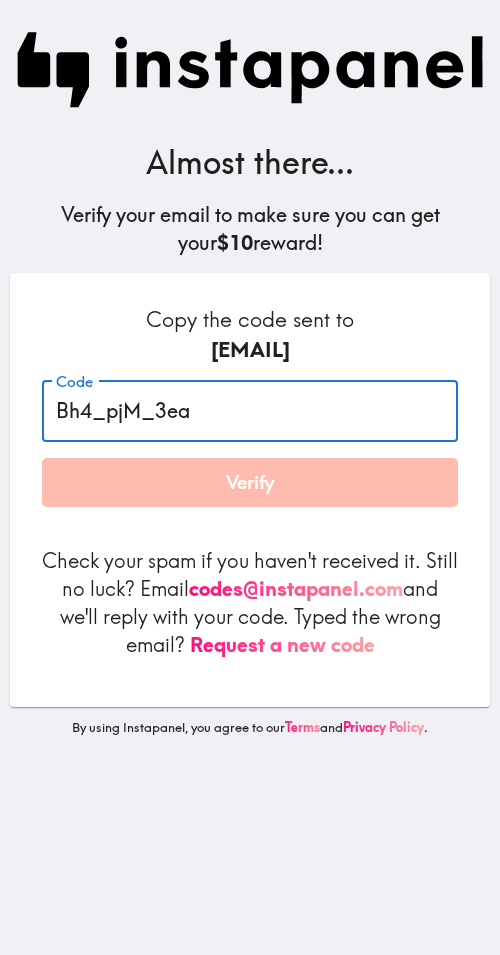 type on "Bh4_pjM_3ea" 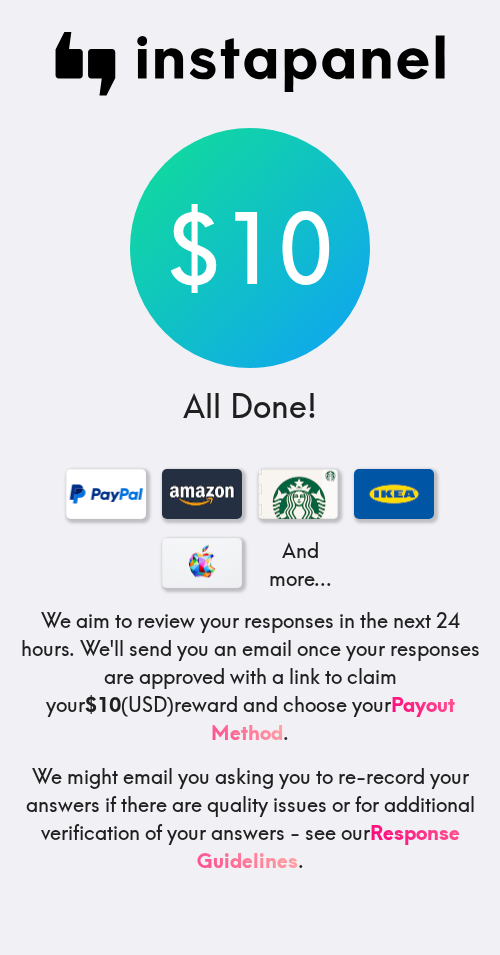 click on "$10 All Done! And more... We aim to review your responses in the next 24 hours.   We'll send you an email once your responses are approved with a link to claim your  $10  (USD)  reward and choose your  Payout Method . We might email you asking you to re-record your answers if there are quality issues or for additional verification of your answers - see our  Response Guidelines ." at bounding box center (250, 477) 